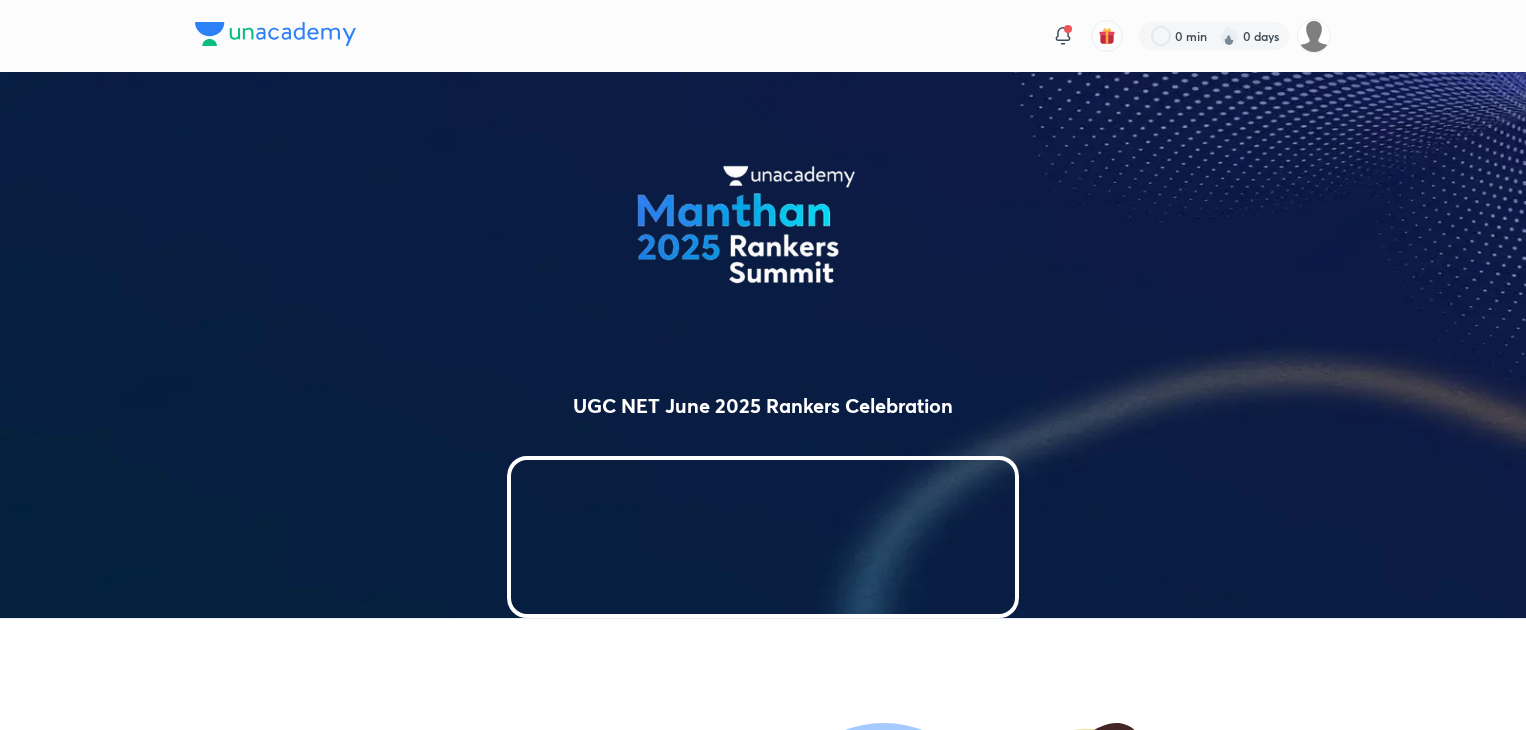 scroll, scrollTop: 0, scrollLeft: 0, axis: both 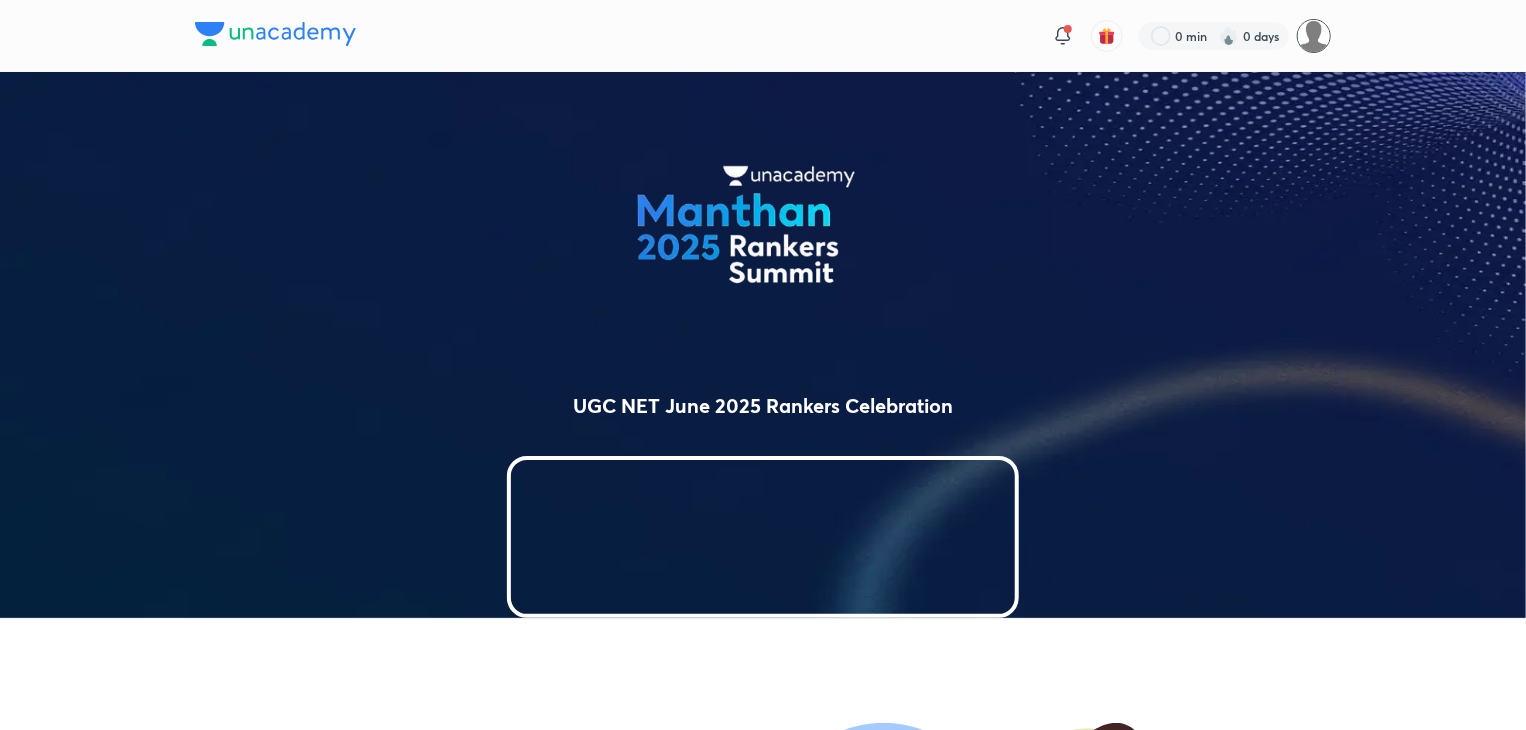 click at bounding box center (1314, 36) 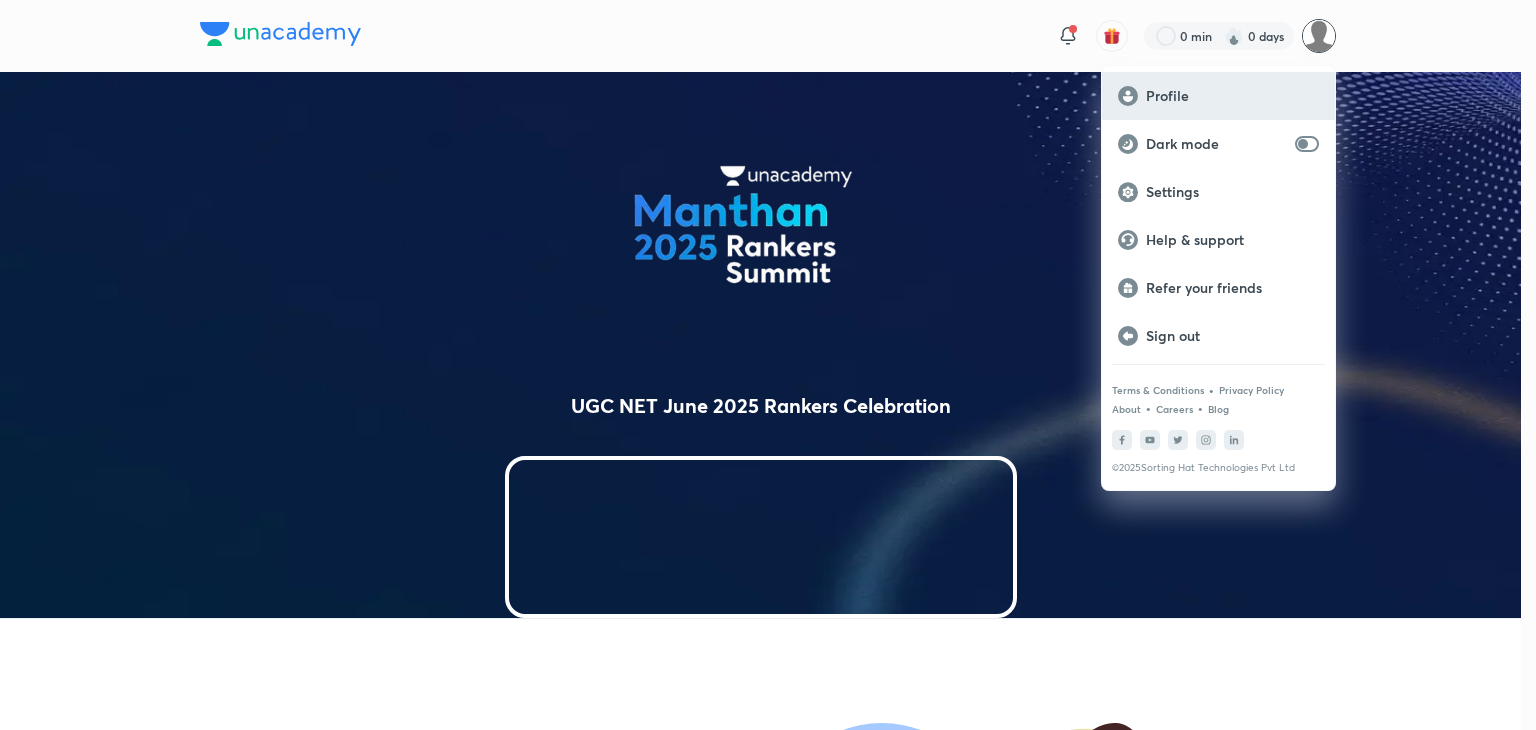 click on "Profile" at bounding box center (1232, 96) 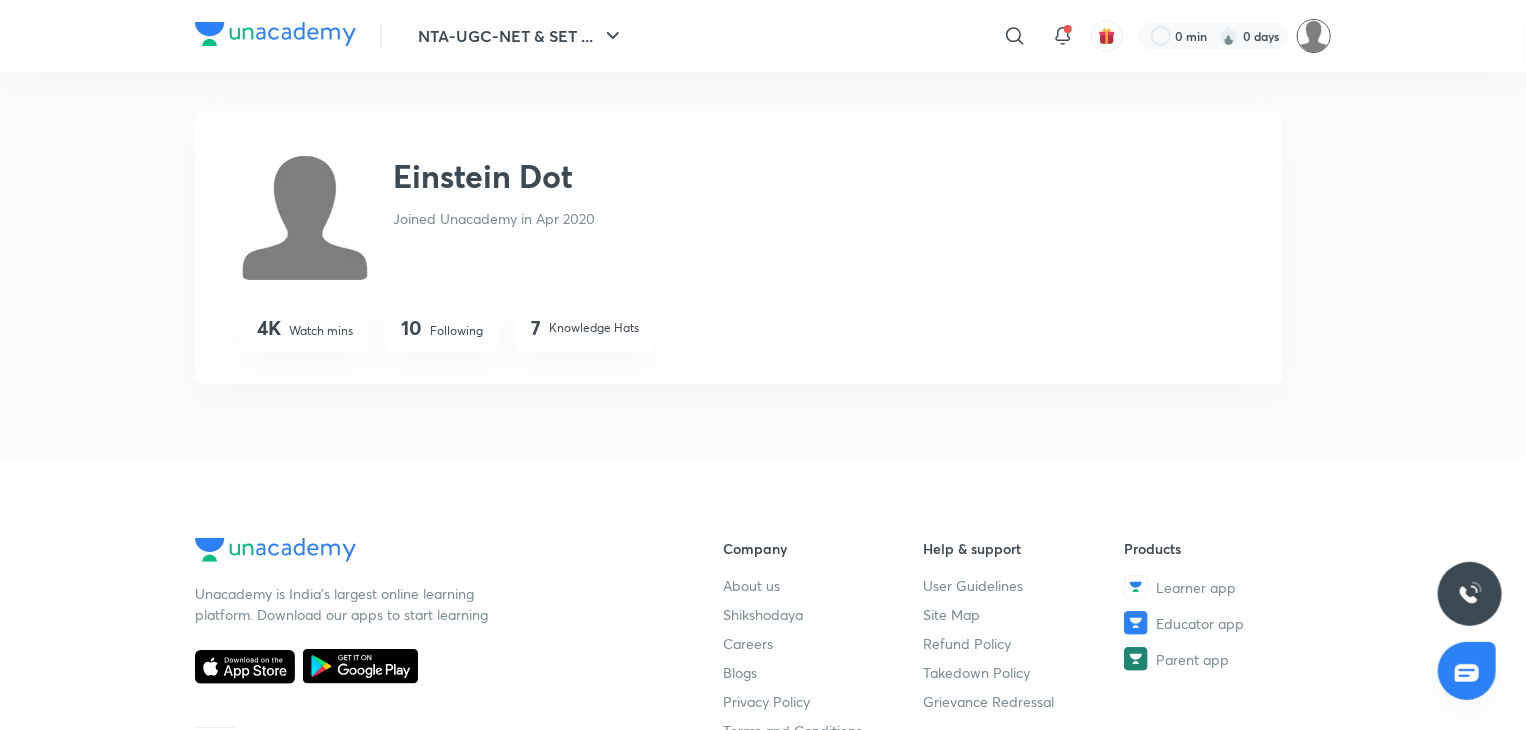 click at bounding box center [1314, 36] 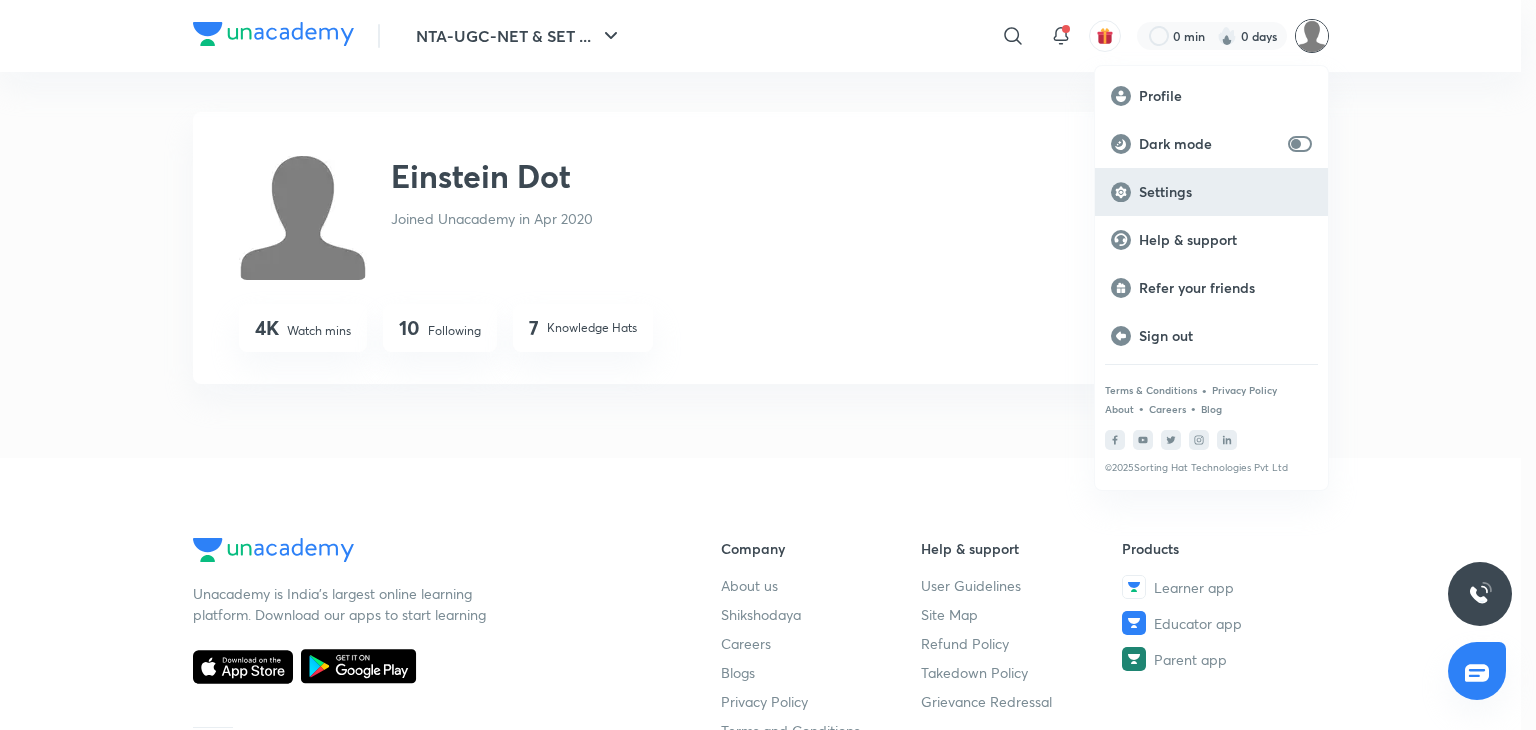 click on "Settings" at bounding box center [1225, 192] 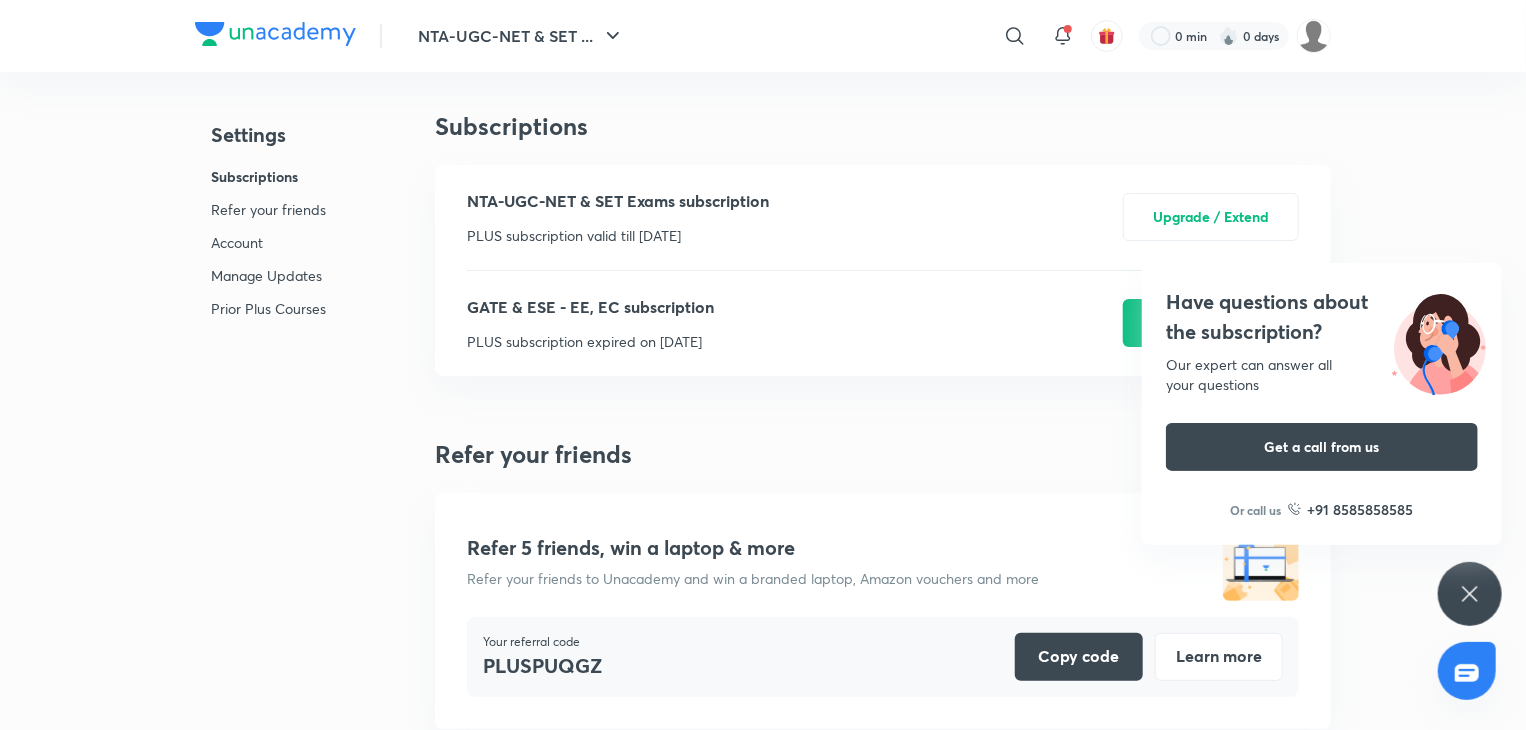 click on "Mobile number +91 [PHONE]" at bounding box center [763, 2988] 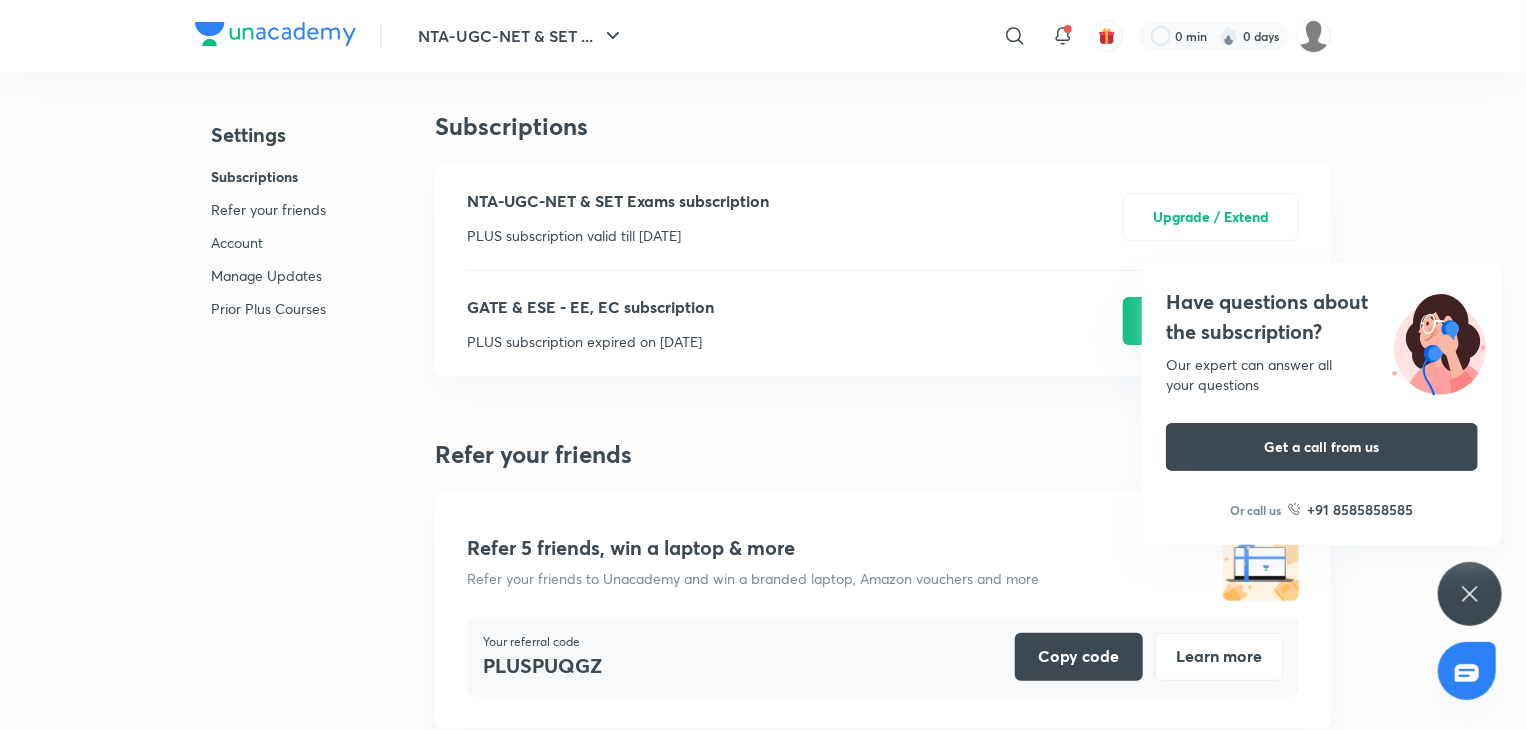 click on "Renew" at bounding box center (1211, 321) 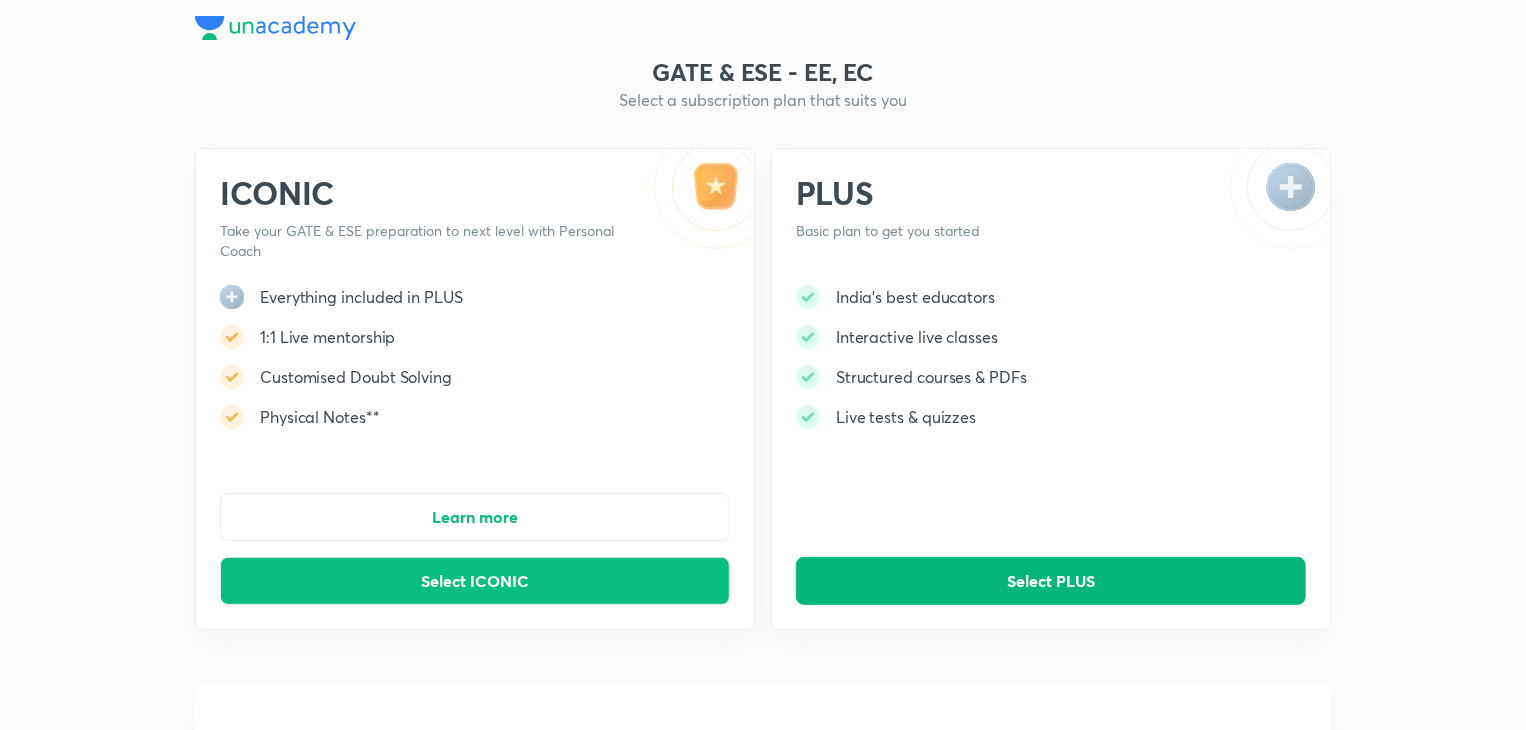 click on "Select PLUS" at bounding box center (1051, 581) 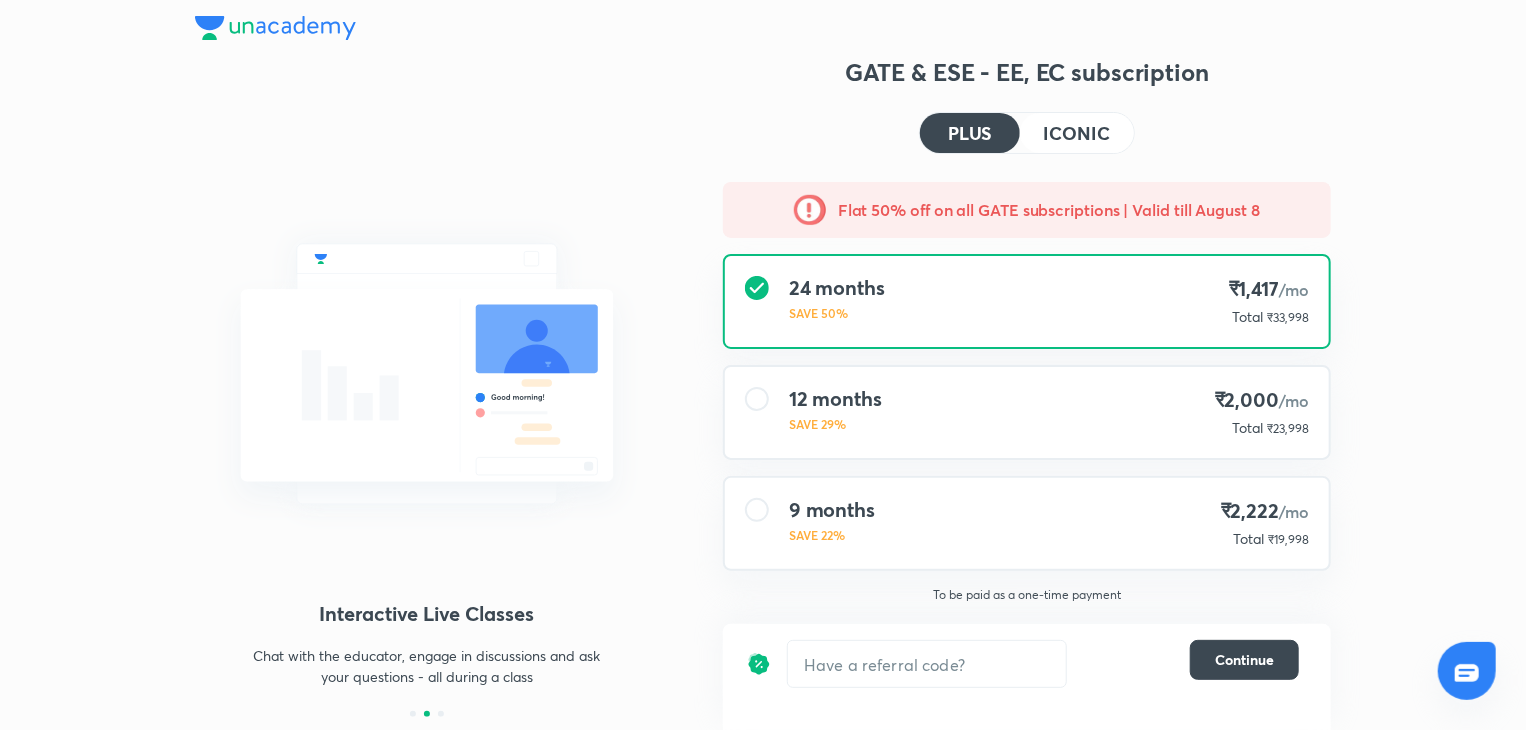 click on "9 months SAVE 22% ₹2,222  /mo Total ₹19,998" at bounding box center (1027, 523) 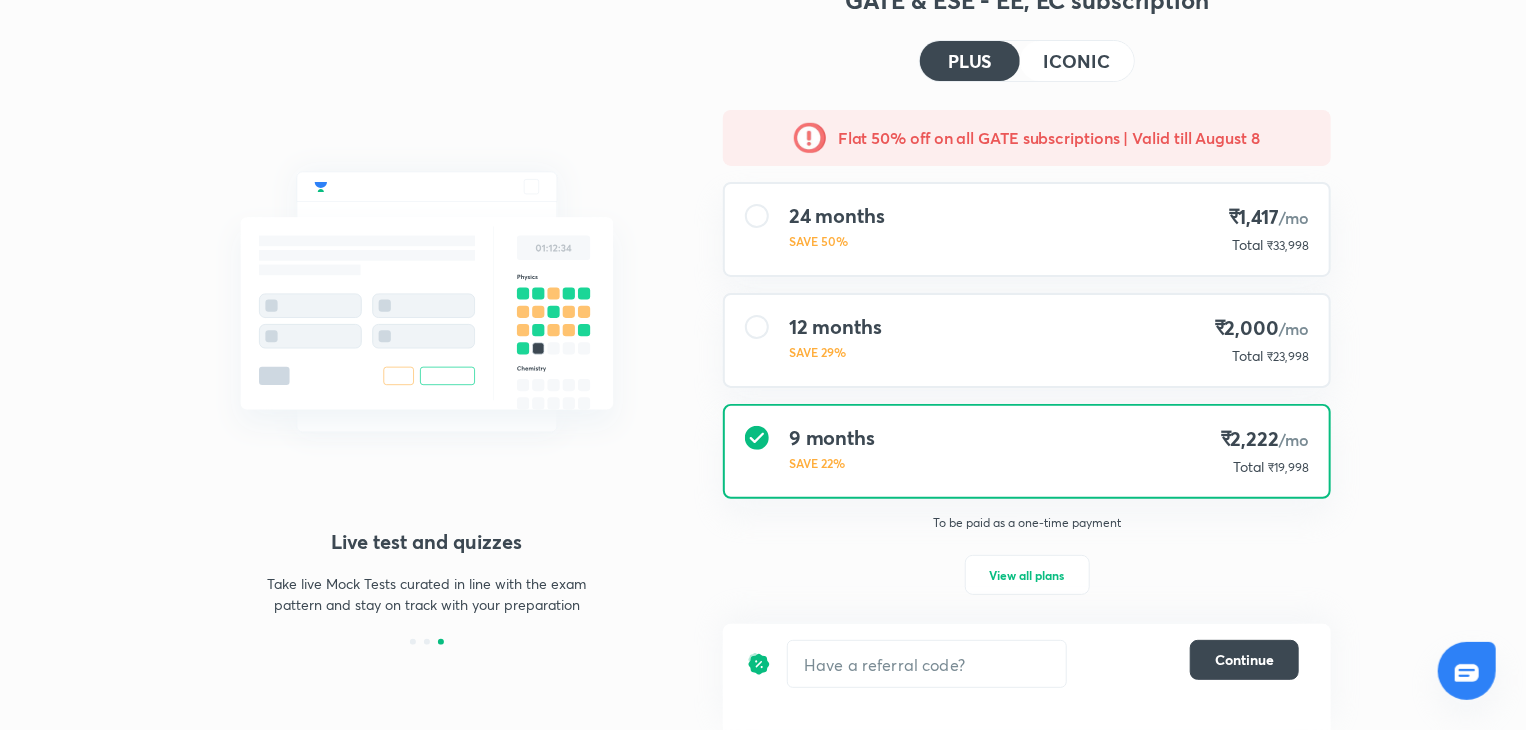 scroll, scrollTop: 76, scrollLeft: 0, axis: vertical 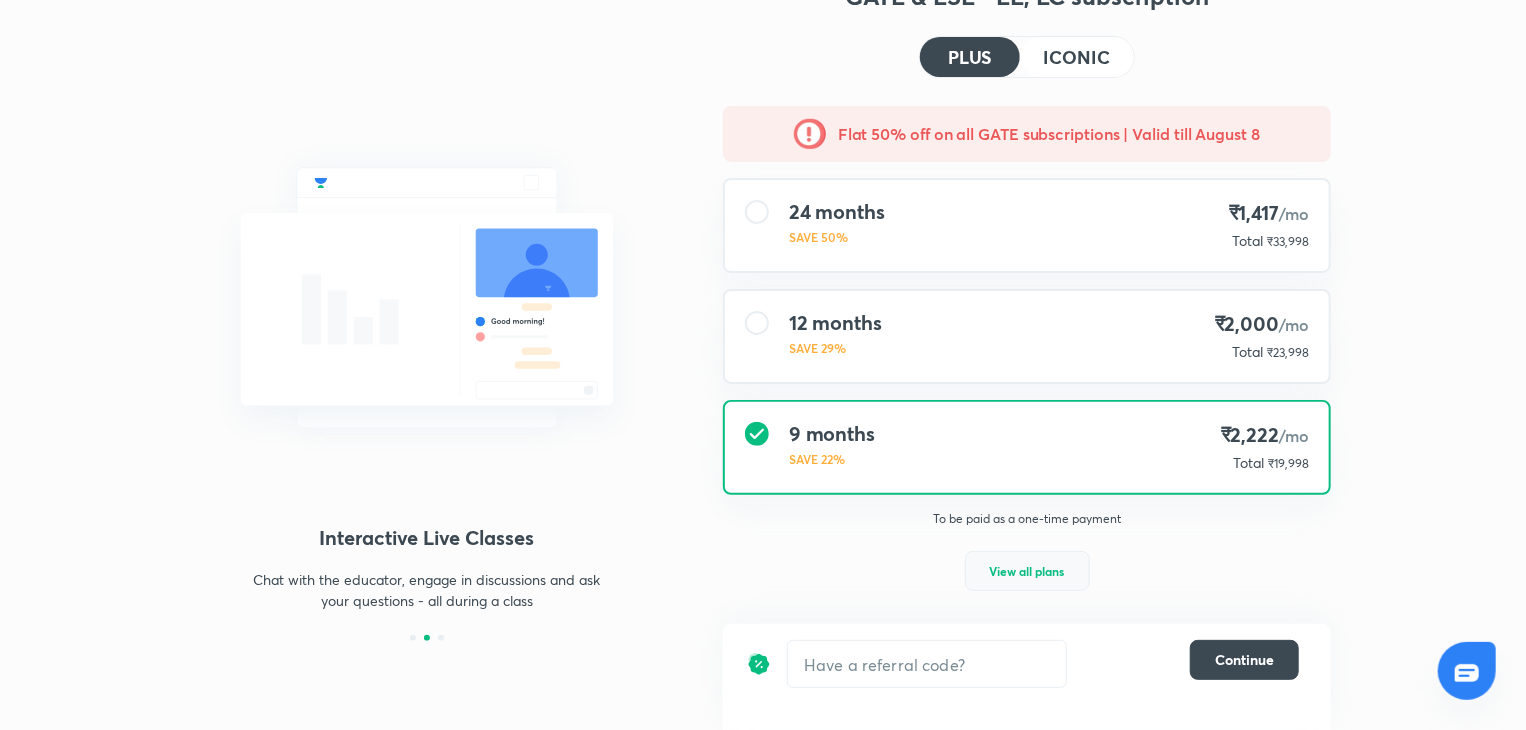 click on "View all plans" at bounding box center (1027, 571) 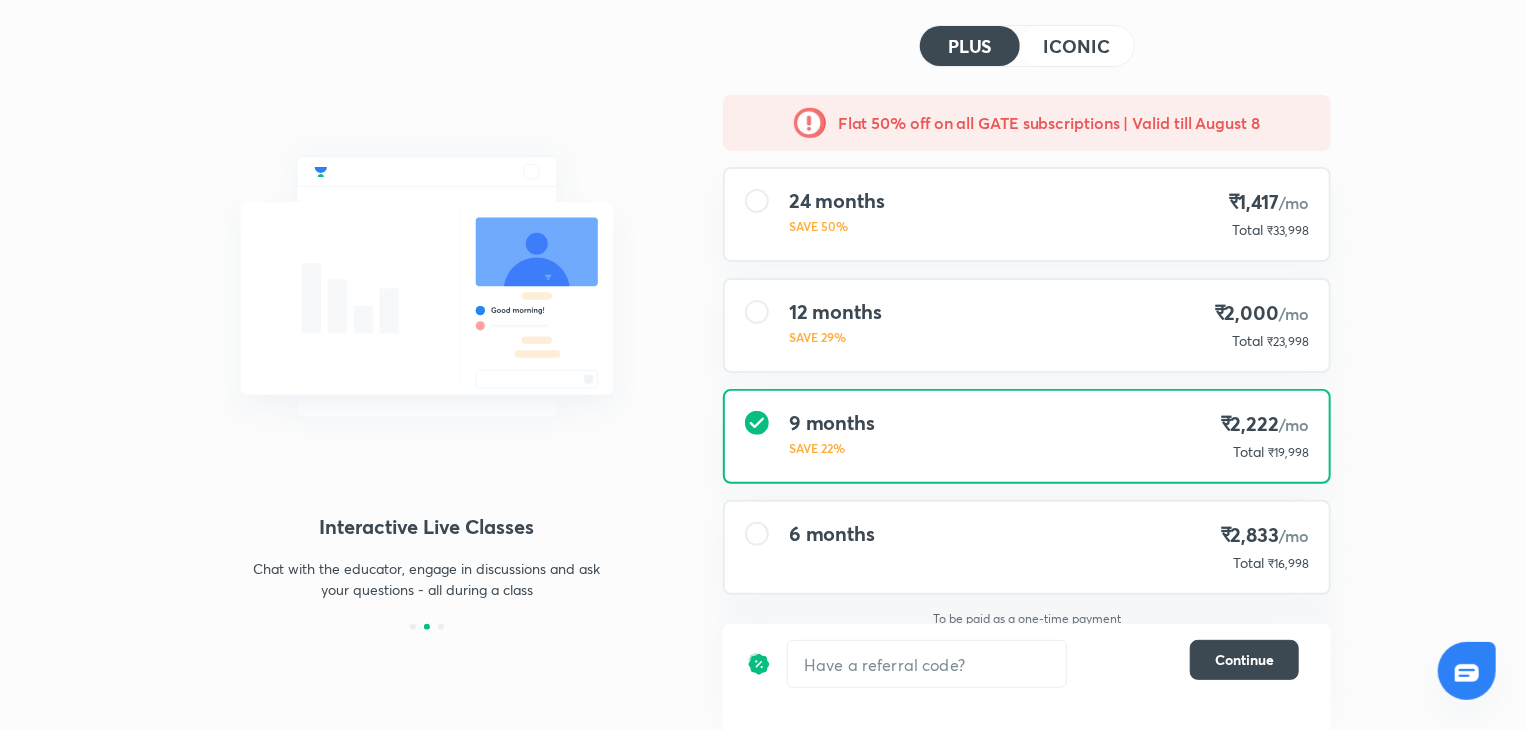 scroll, scrollTop: 99, scrollLeft: 0, axis: vertical 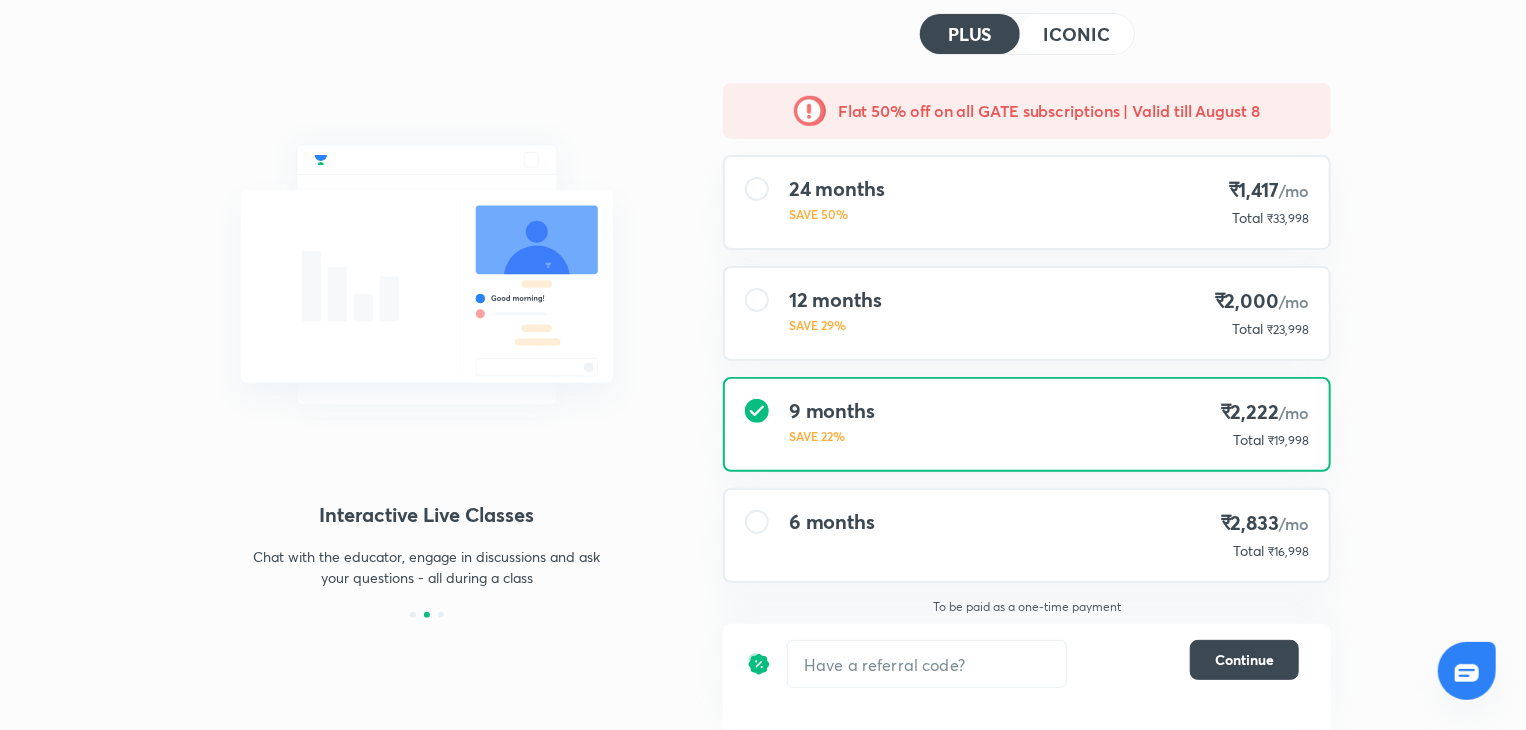 click on "6 months ₹2,833  /mo Total ₹16,998" at bounding box center [1027, 535] 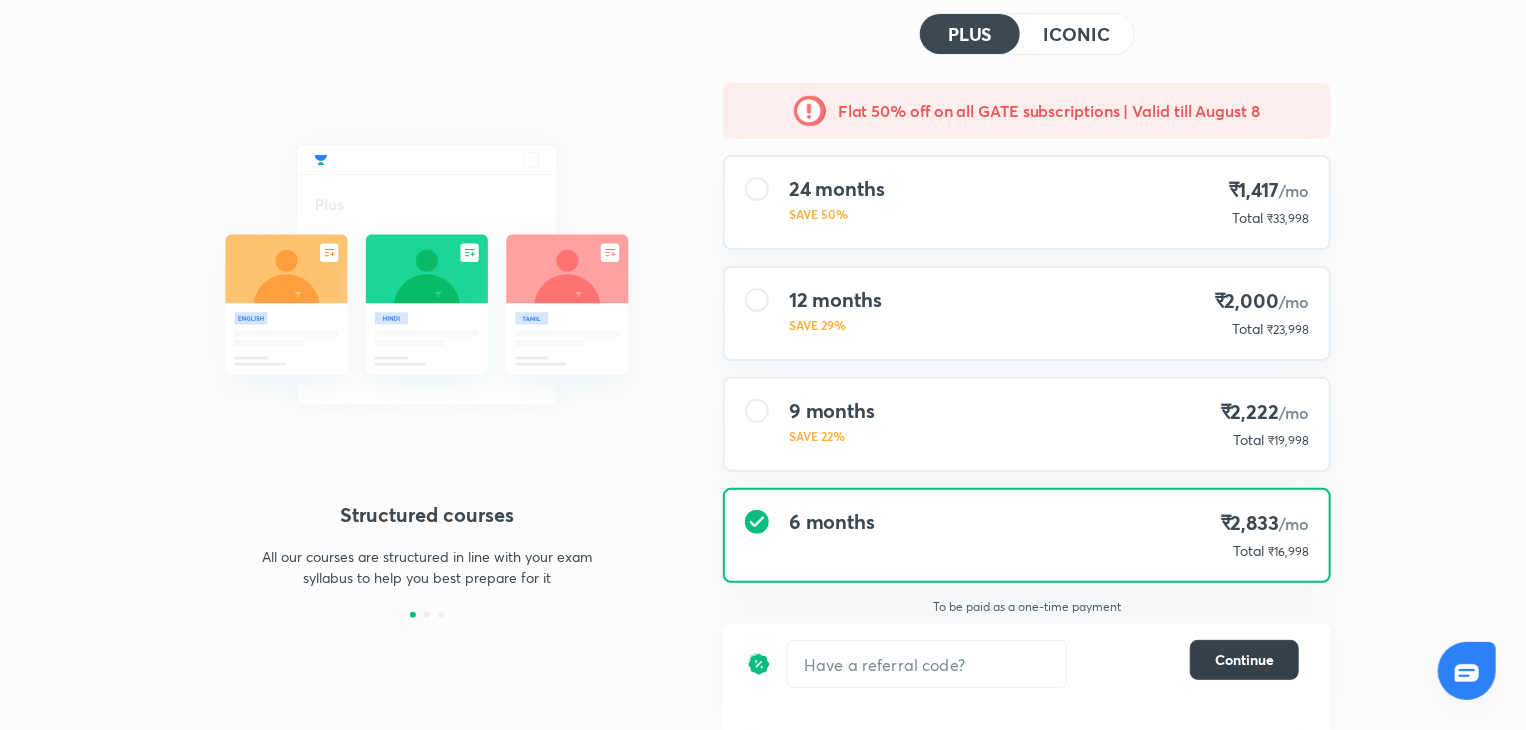 click on "Continue" at bounding box center [1244, 660] 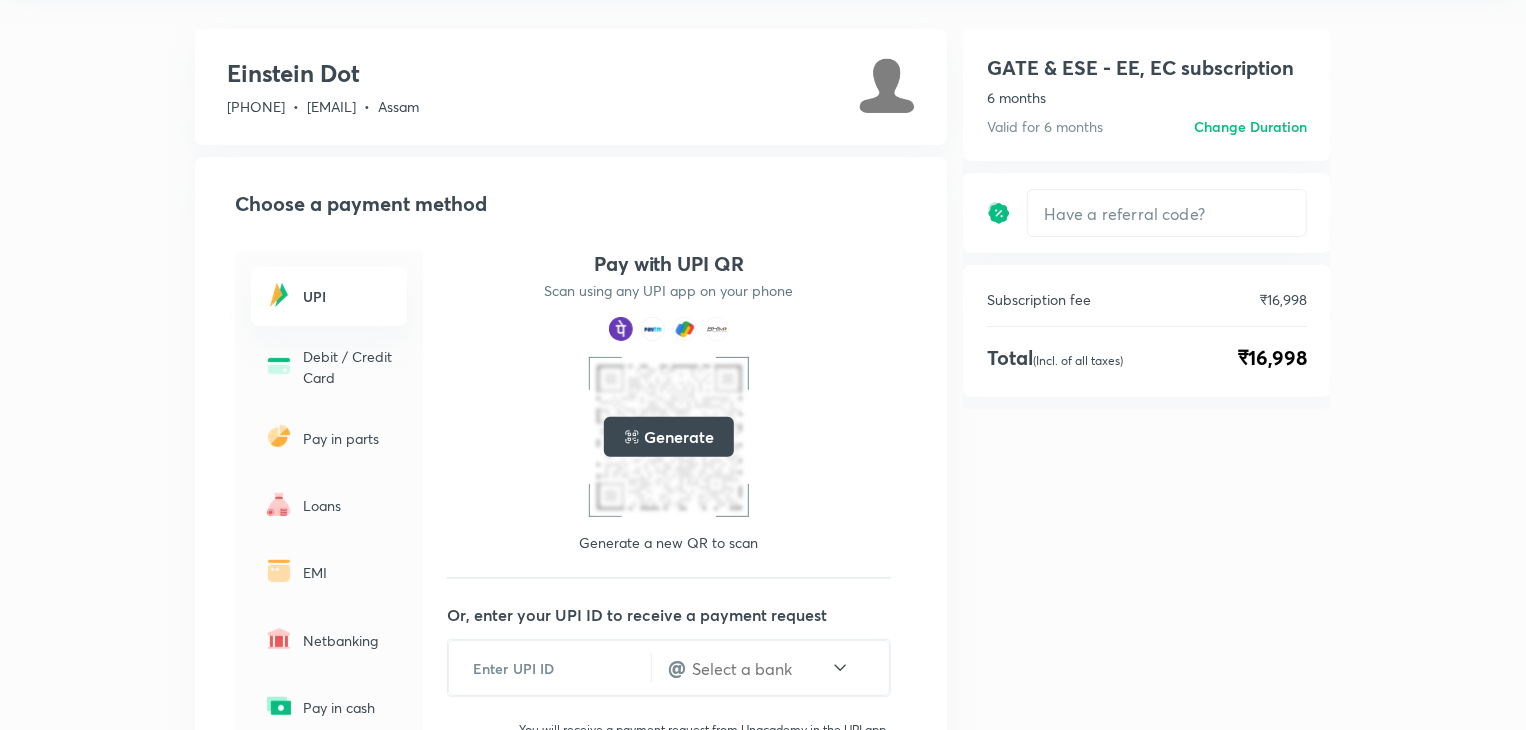 scroll, scrollTop: 0, scrollLeft: 0, axis: both 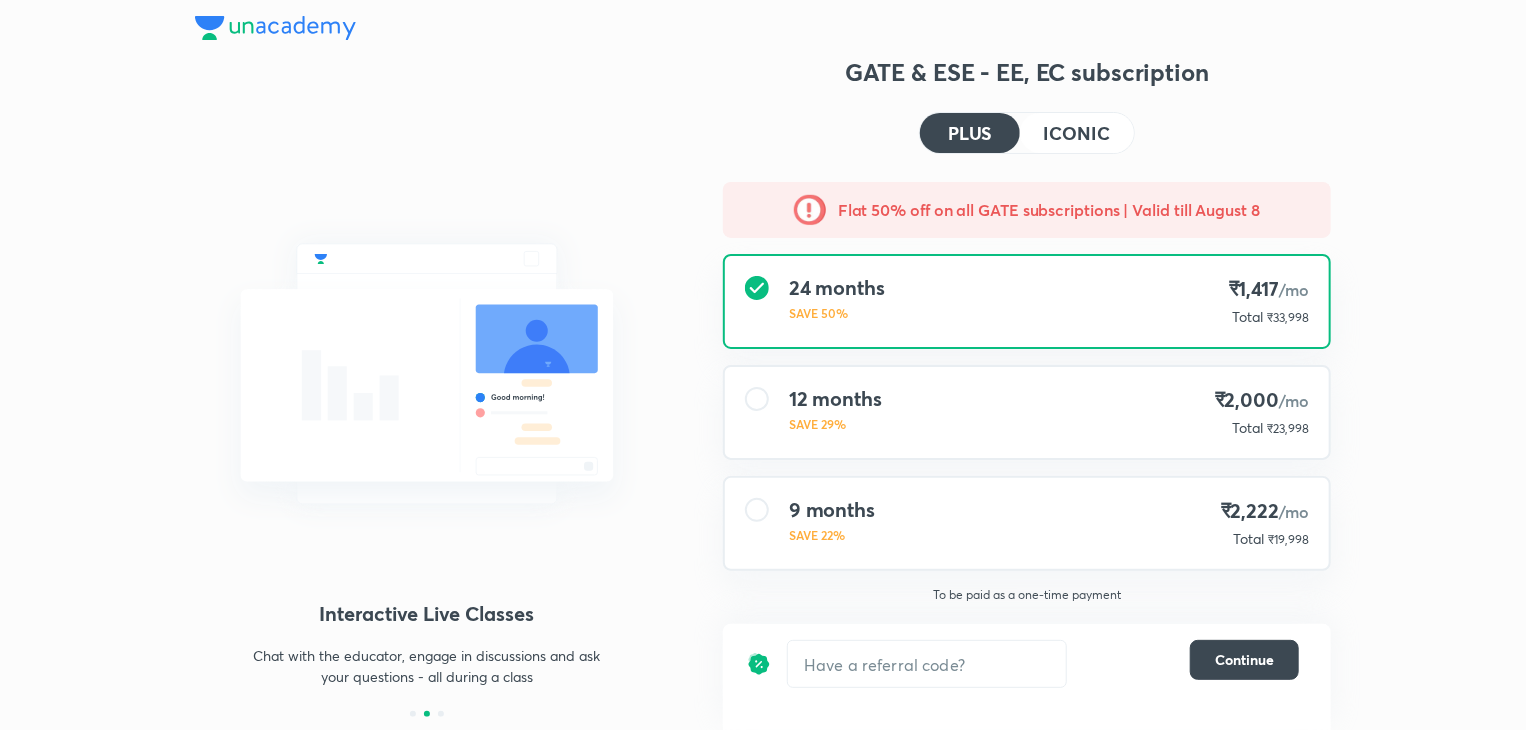 click at bounding box center [810, 210] 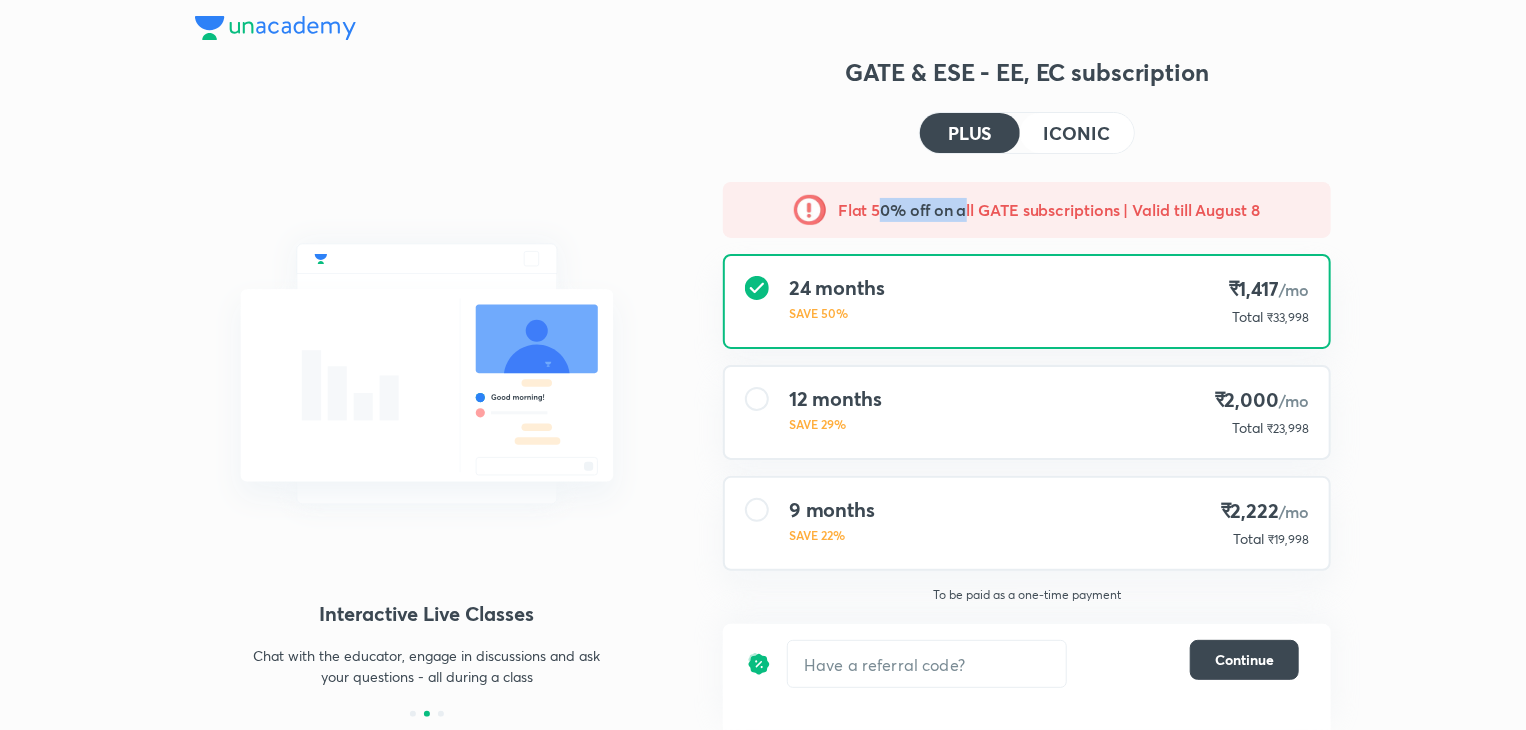 drag, startPoint x: 875, startPoint y: 214, endPoint x: 962, endPoint y: 214, distance: 87 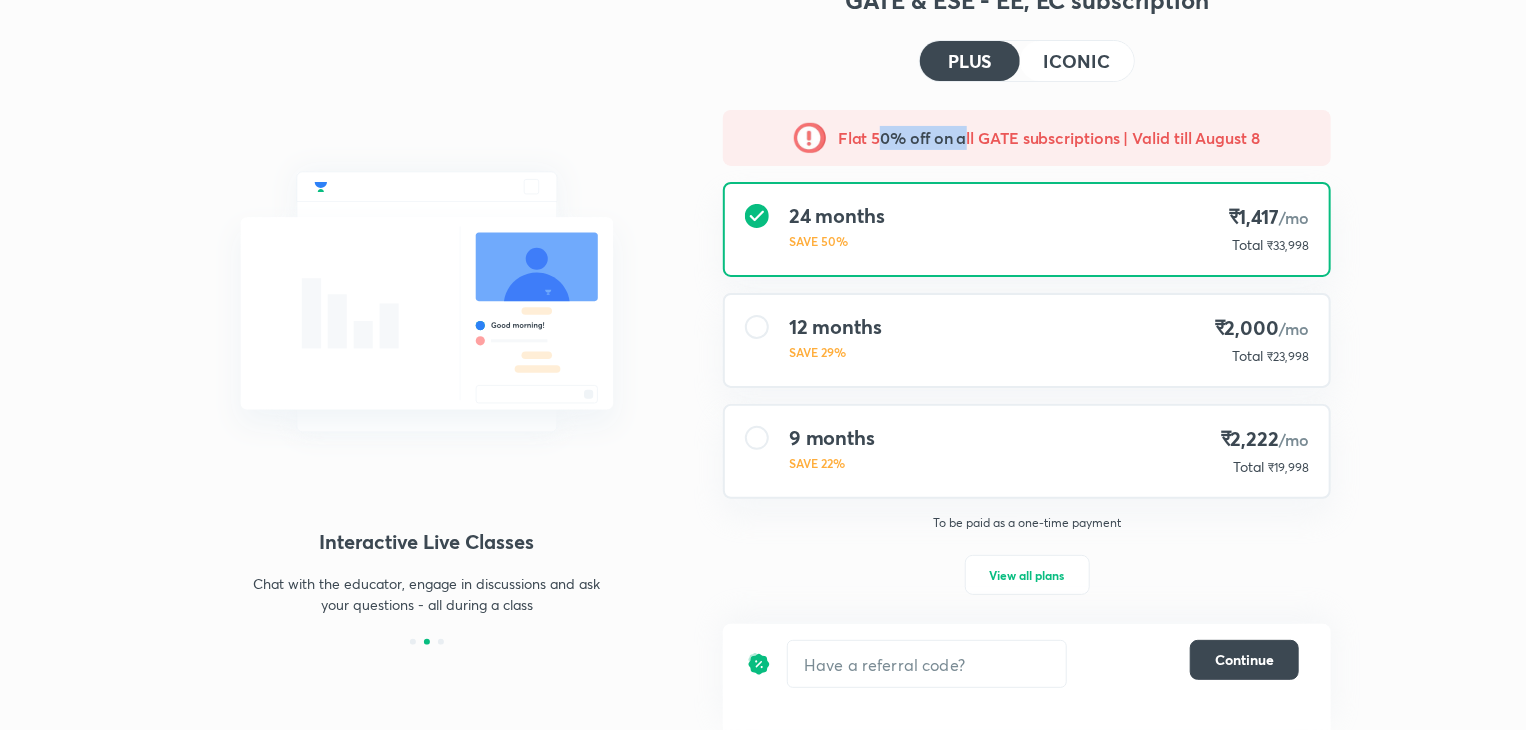 scroll, scrollTop: 76, scrollLeft: 0, axis: vertical 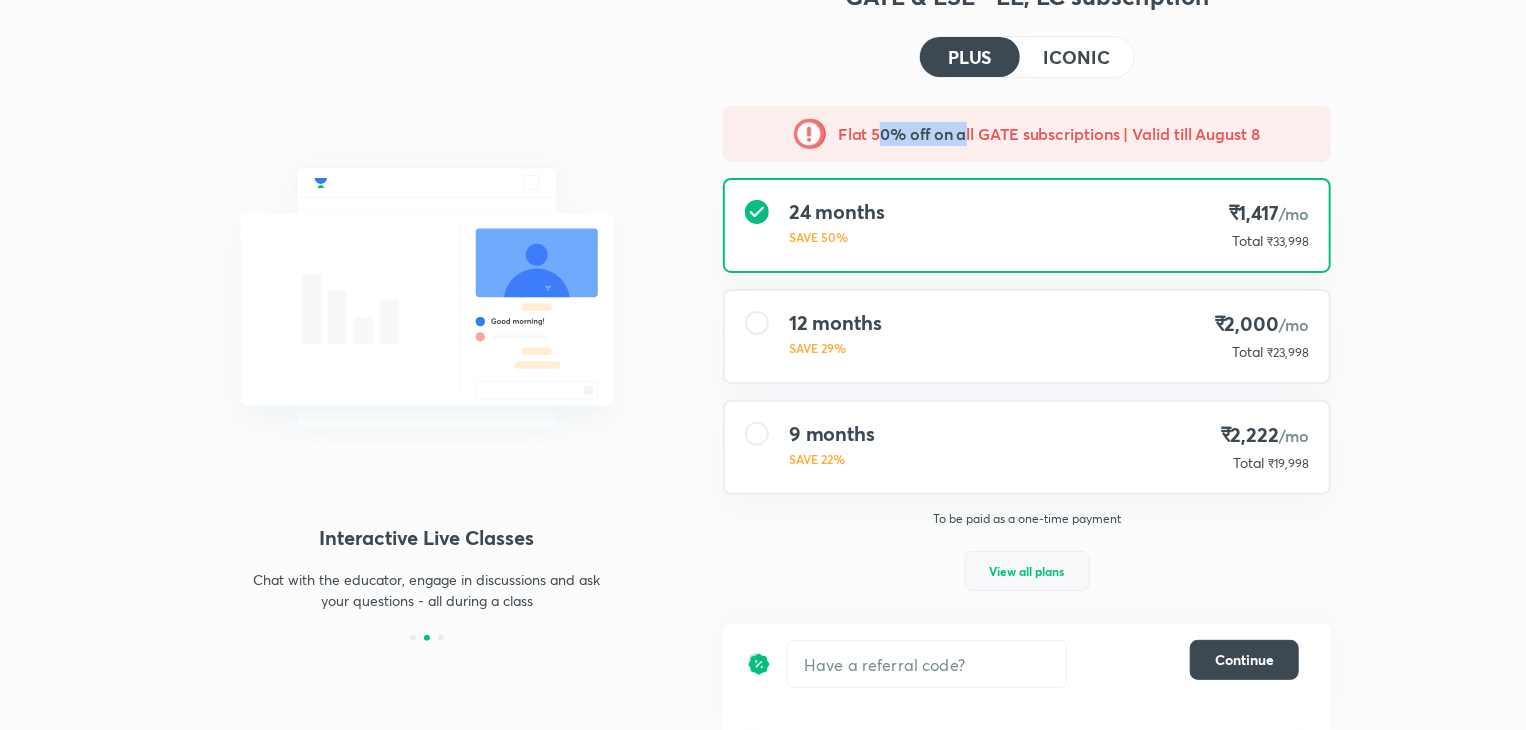 click on "View all plans" at bounding box center [1027, 571] 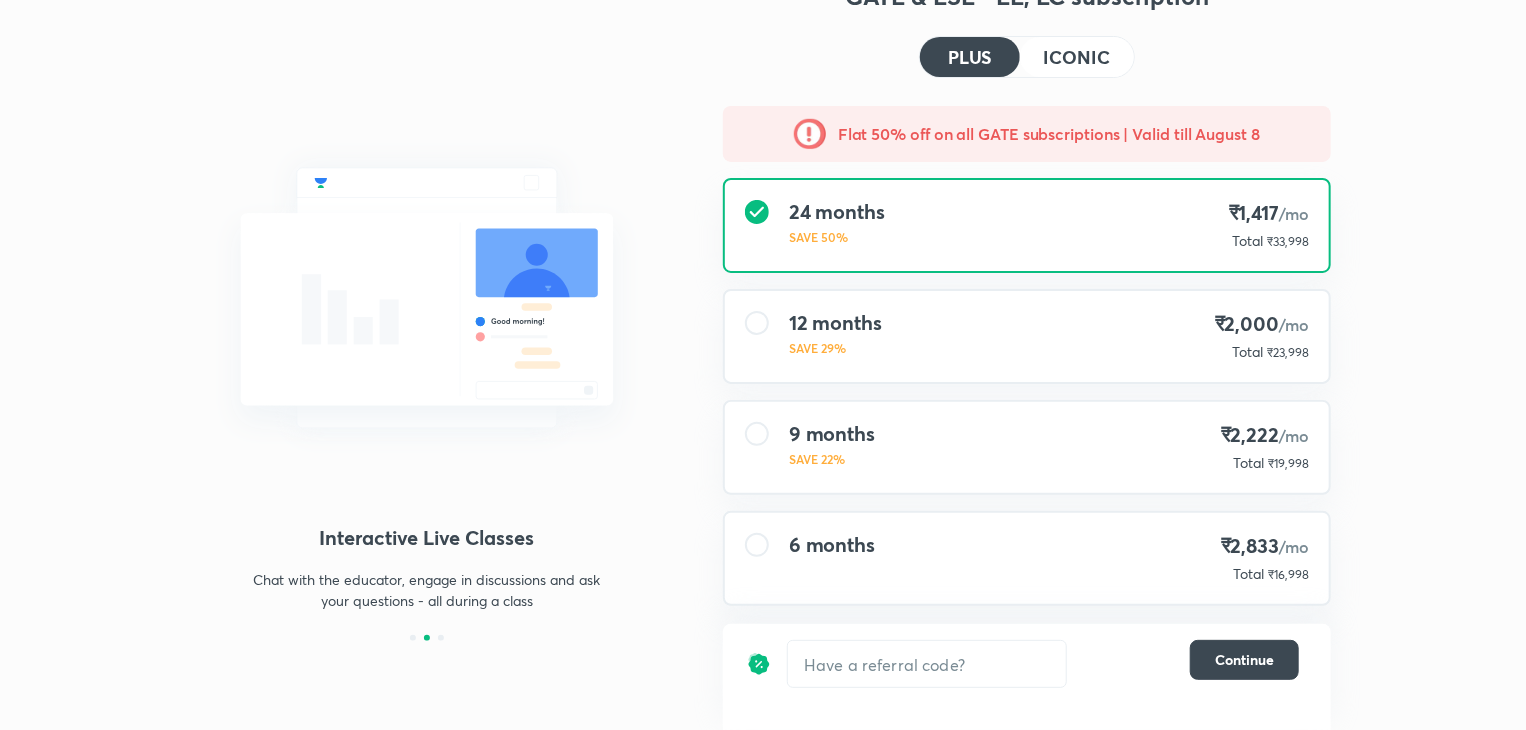 click on "6 months ₹2,833  /mo Total ₹16,998" at bounding box center (1027, 558) 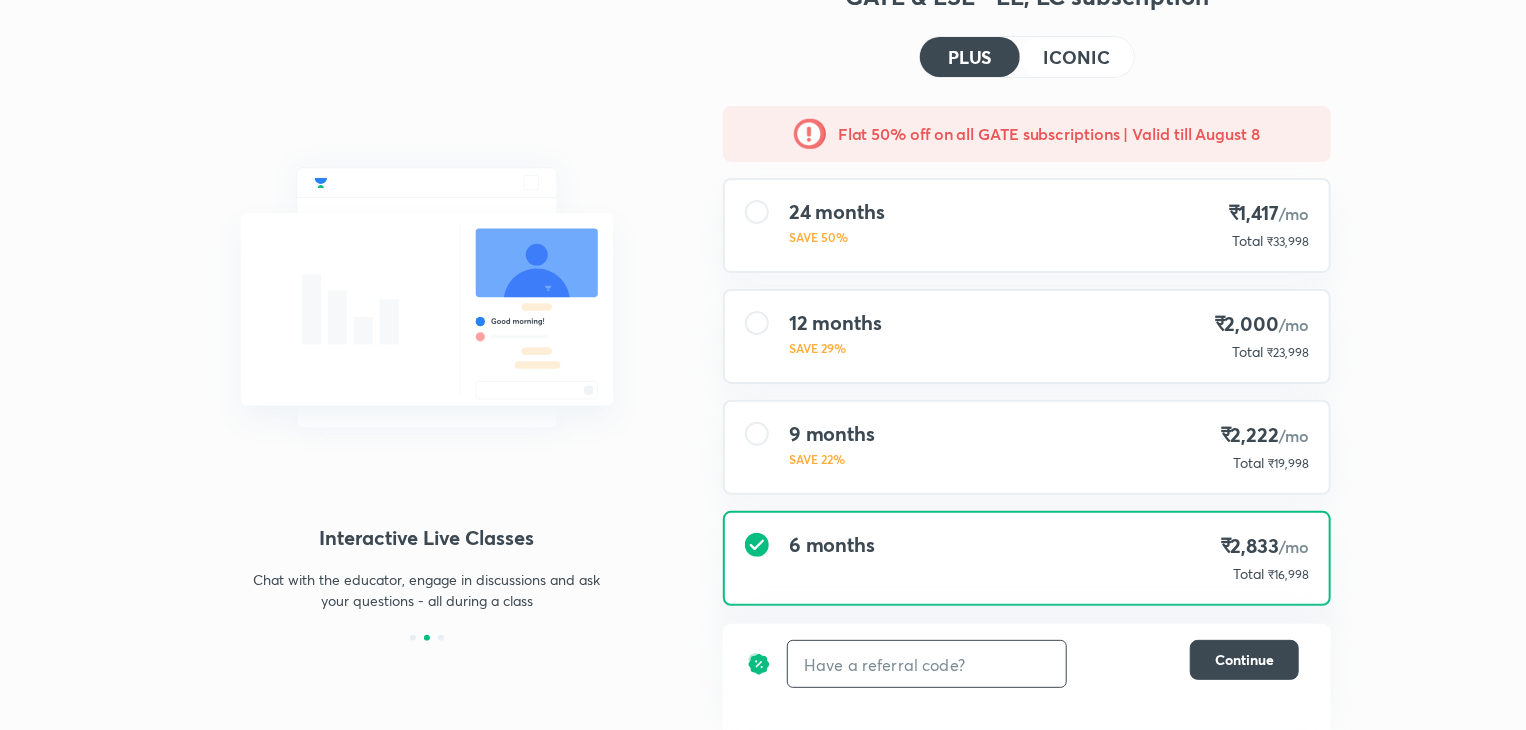 click at bounding box center (927, 664) 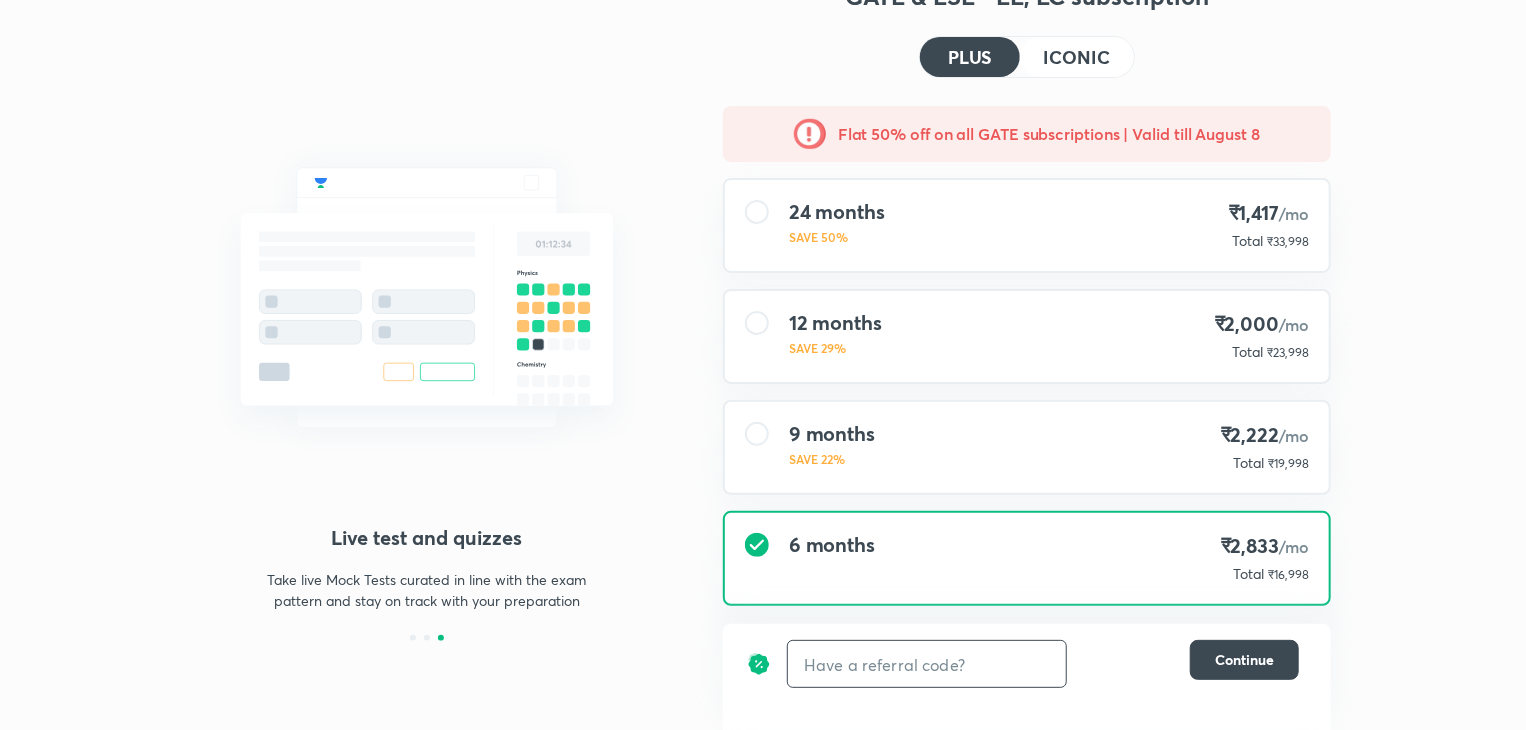 paste on "PLUSANFPR" 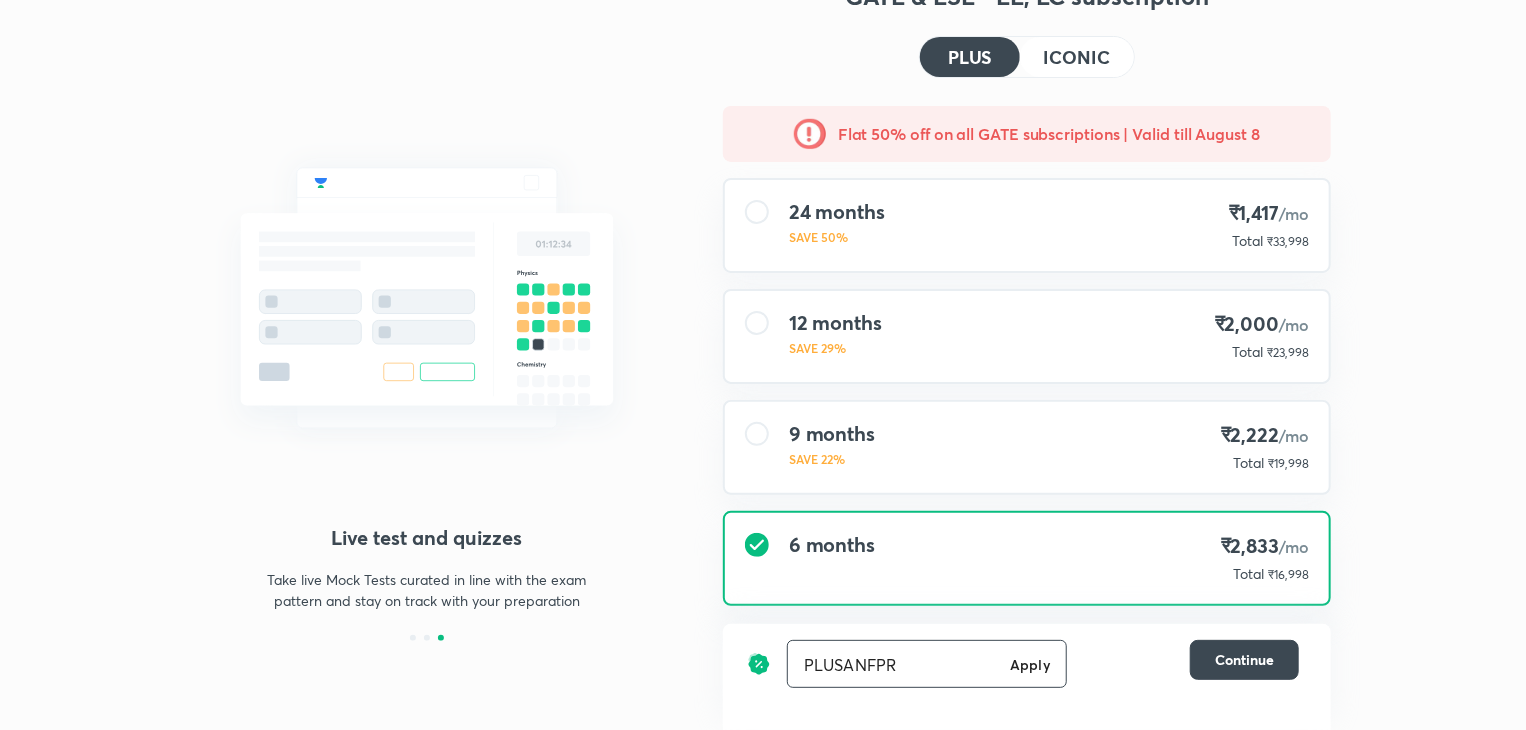 type on "PLUSANFPR" 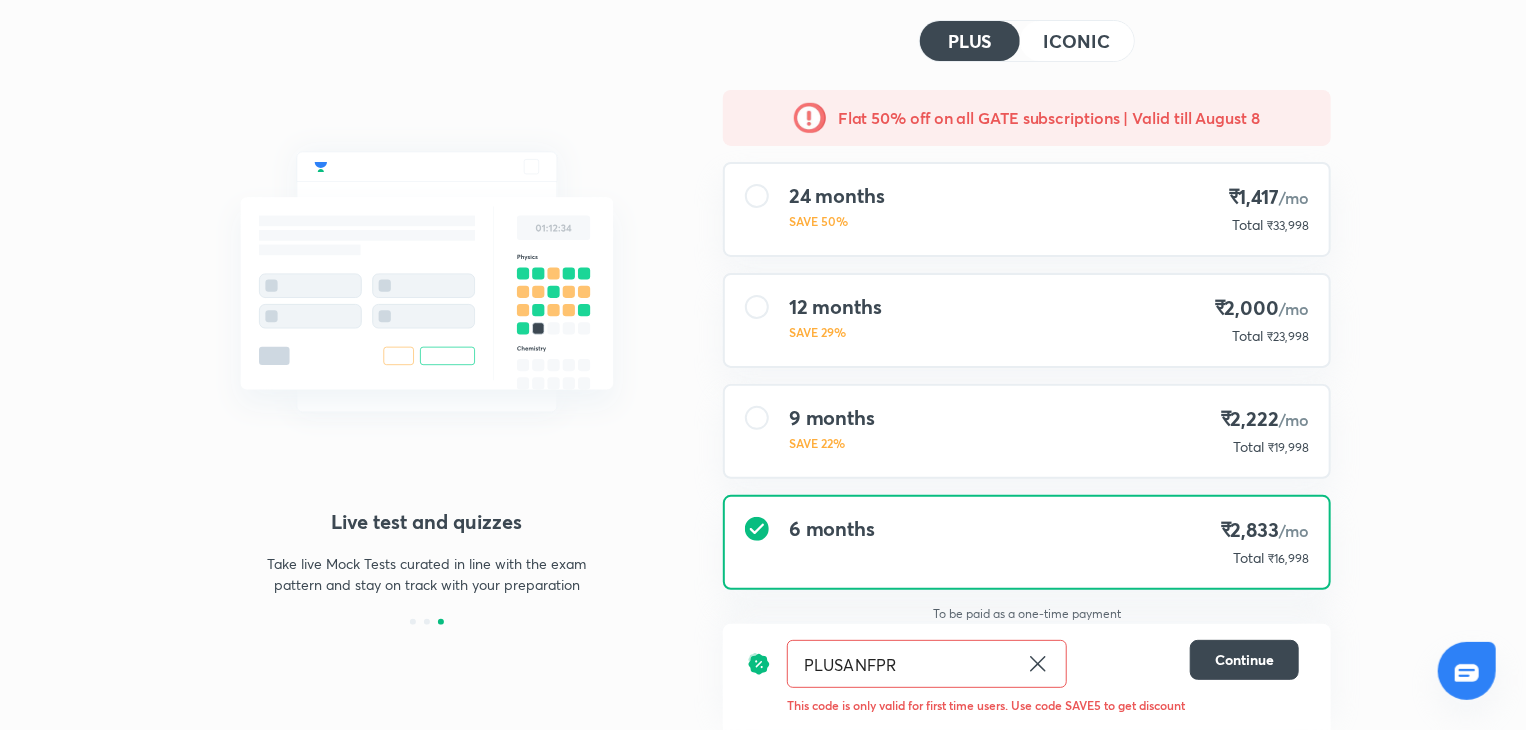 scroll, scrollTop: 99, scrollLeft: 0, axis: vertical 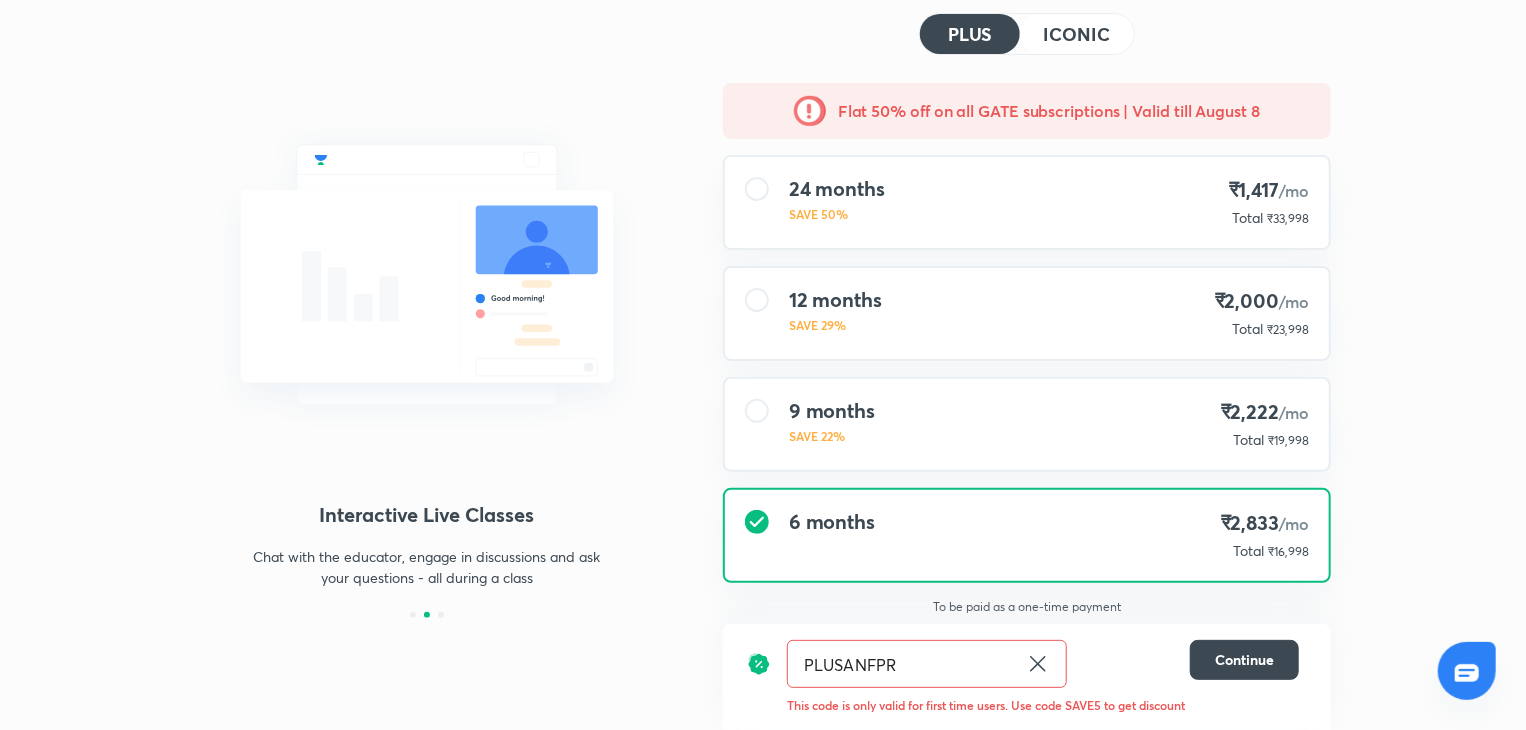 click 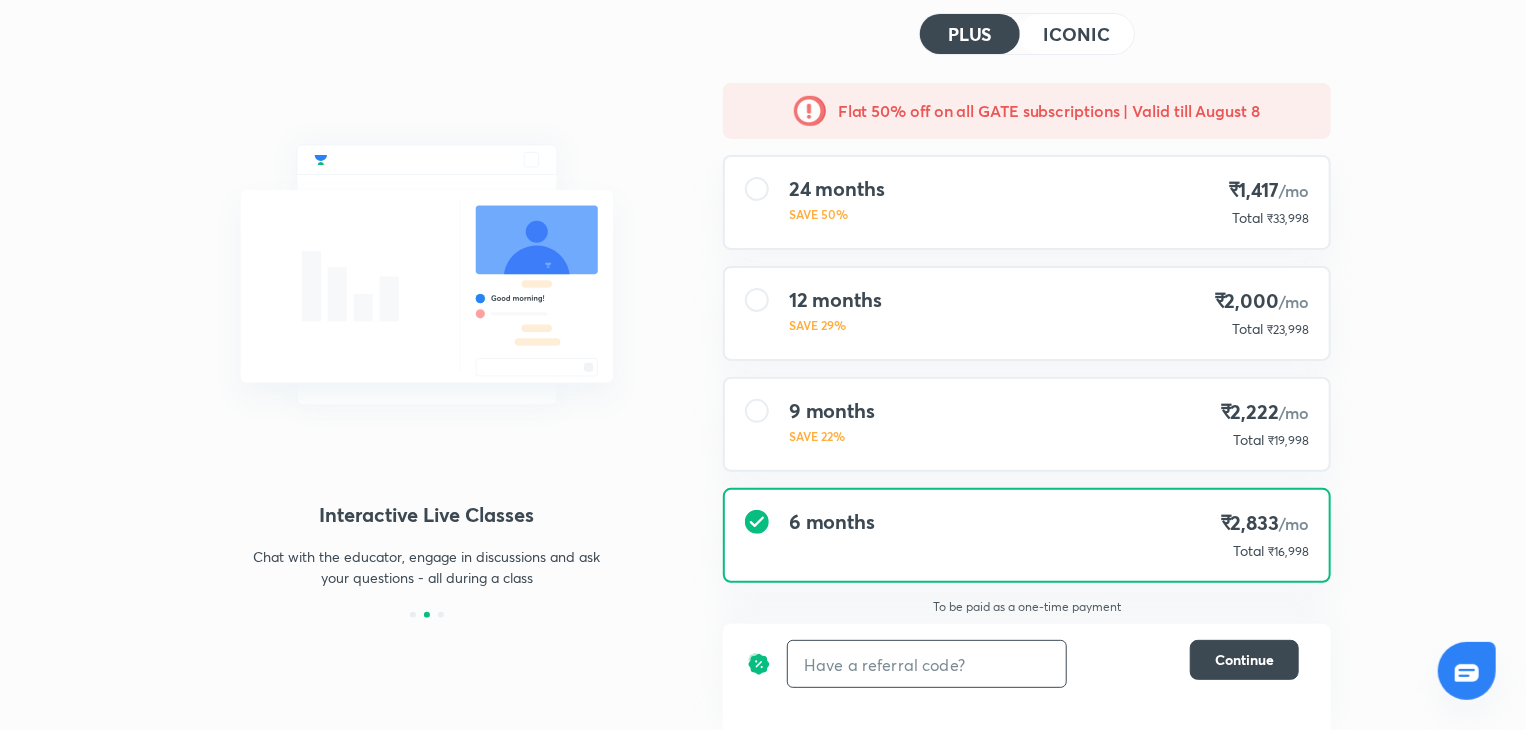 scroll, scrollTop: 0, scrollLeft: 0, axis: both 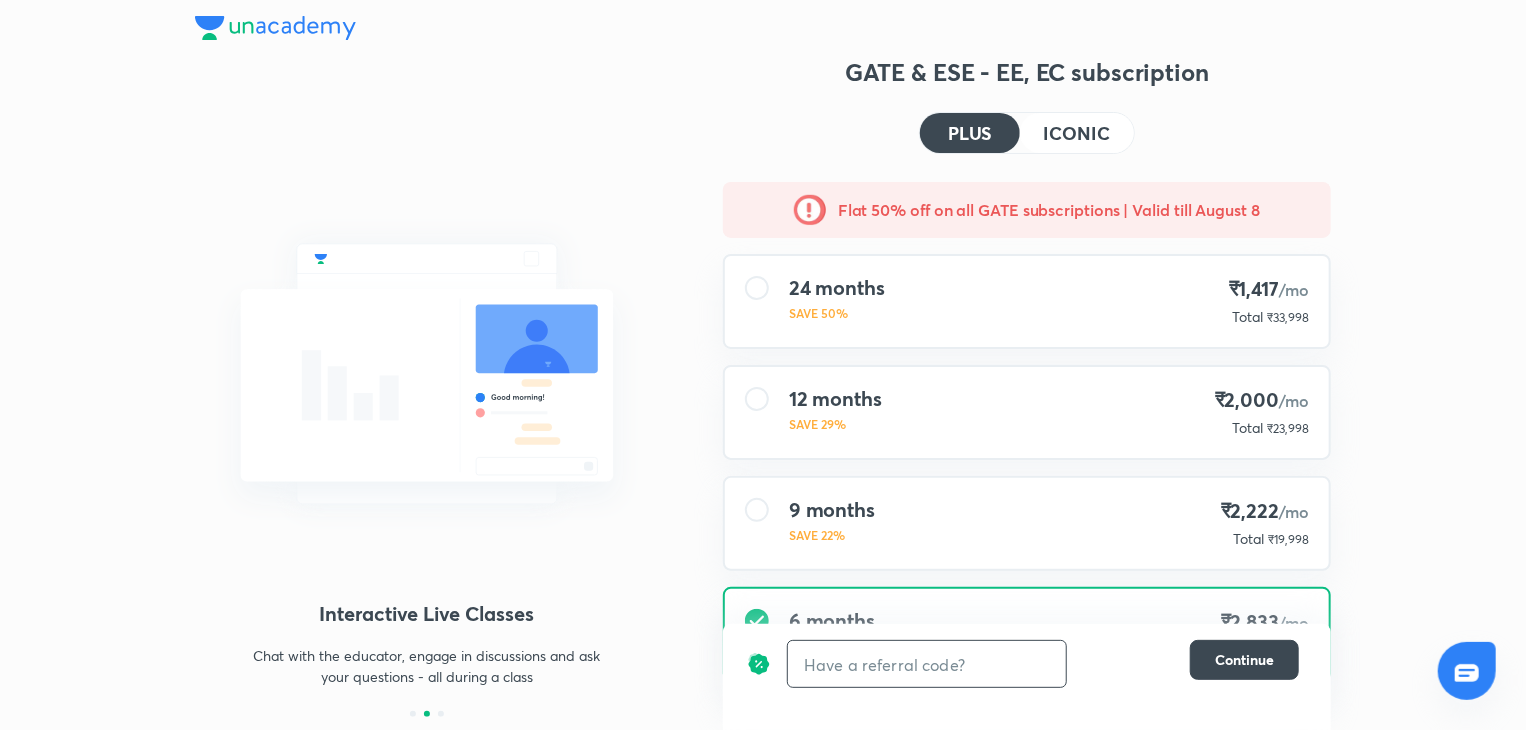click at bounding box center (927, 664) 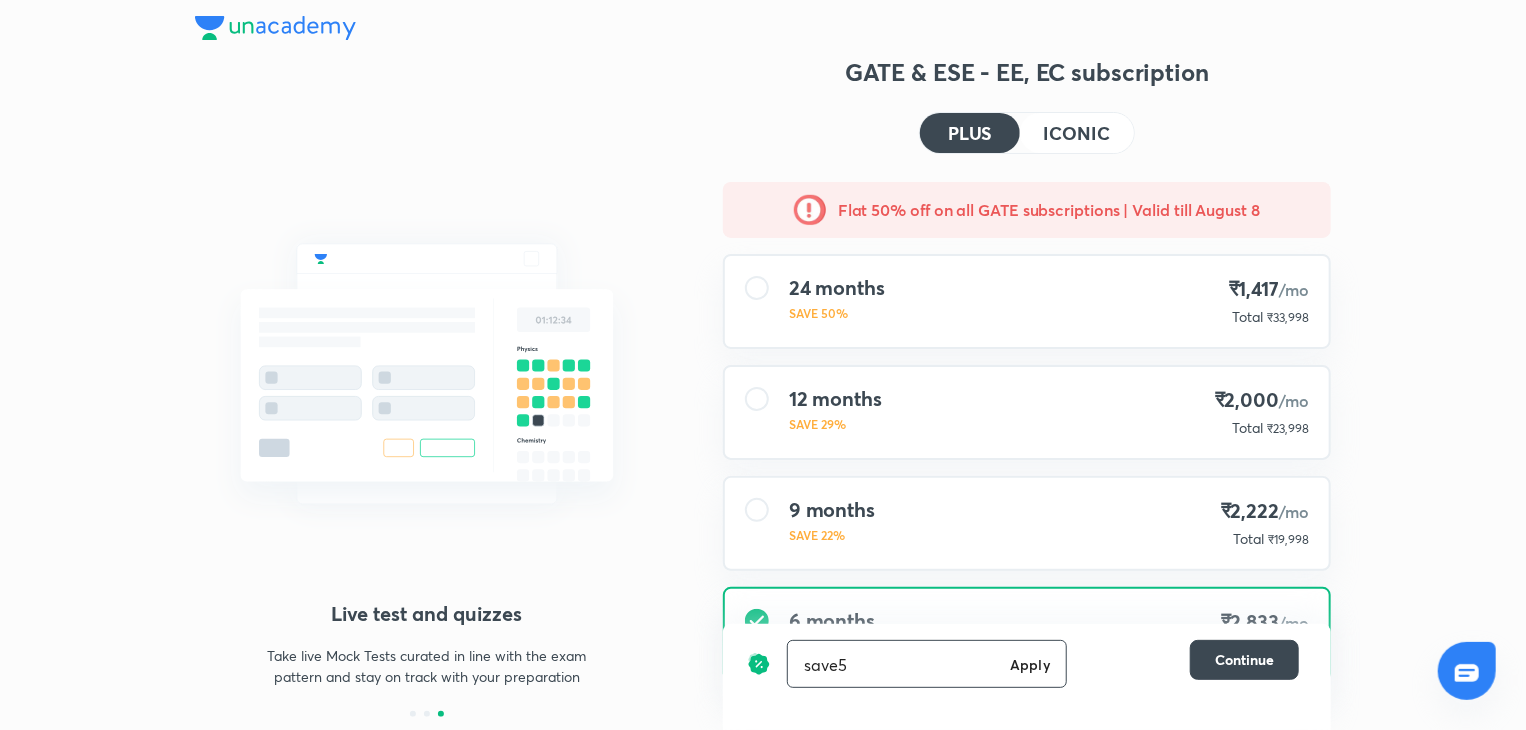 type on "save5" 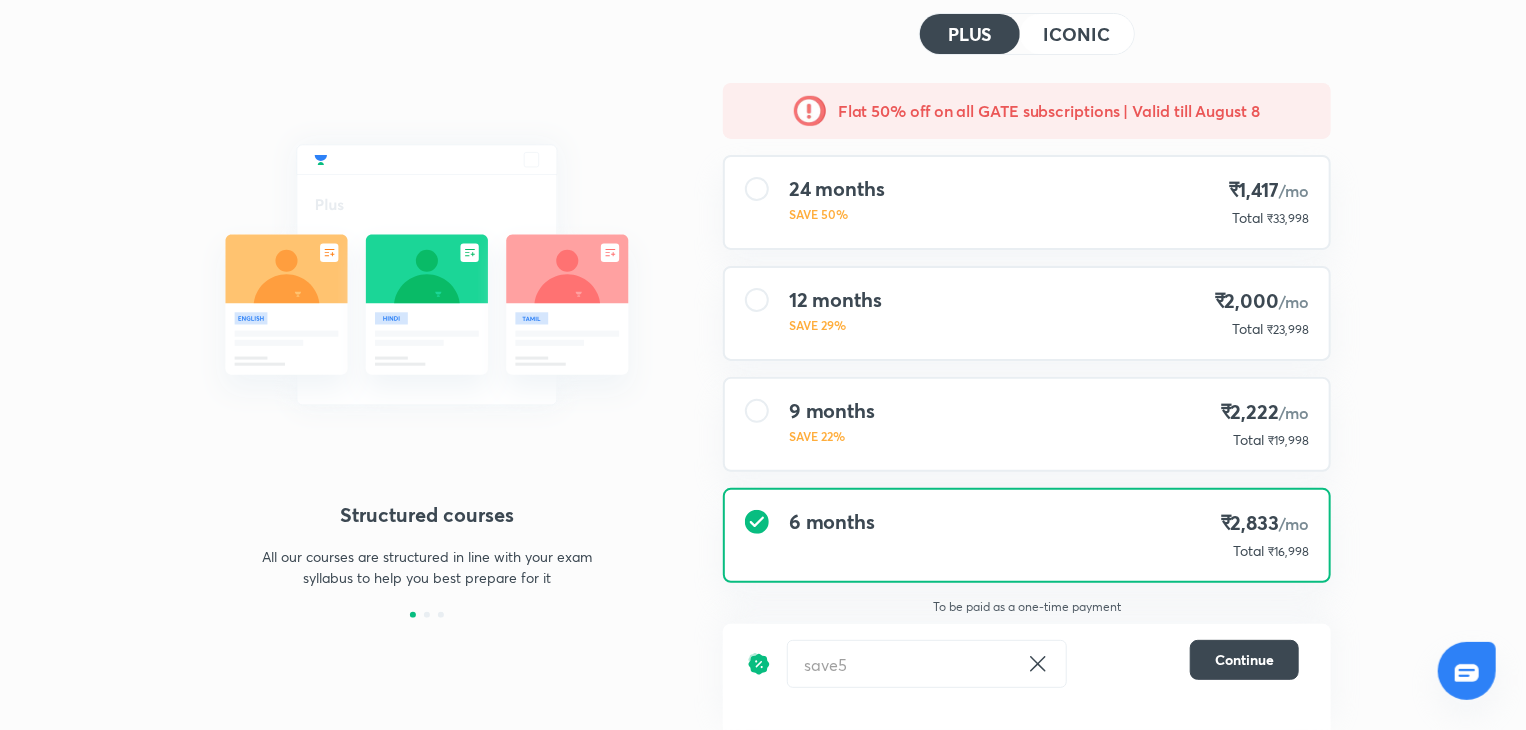 scroll, scrollTop: 97, scrollLeft: 0, axis: vertical 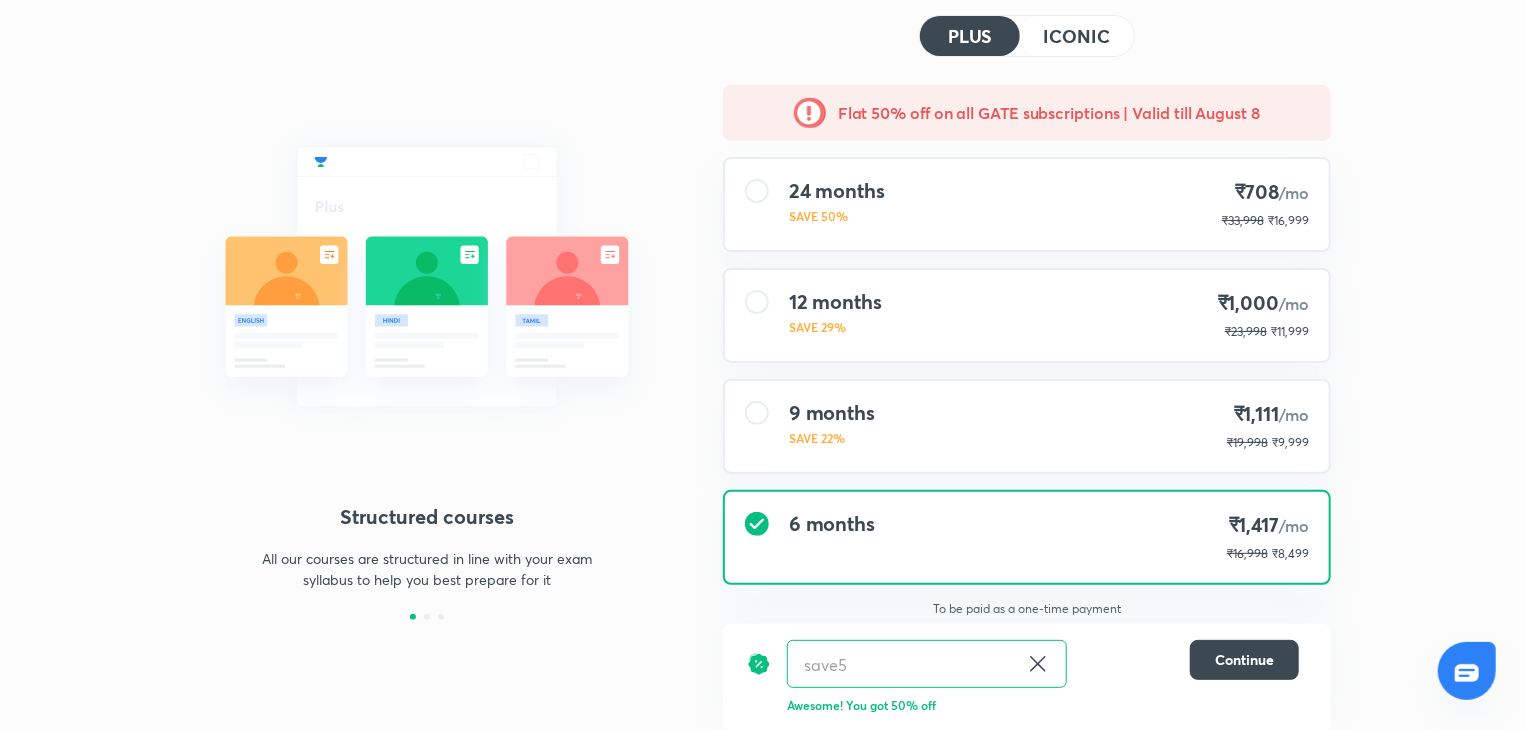 click 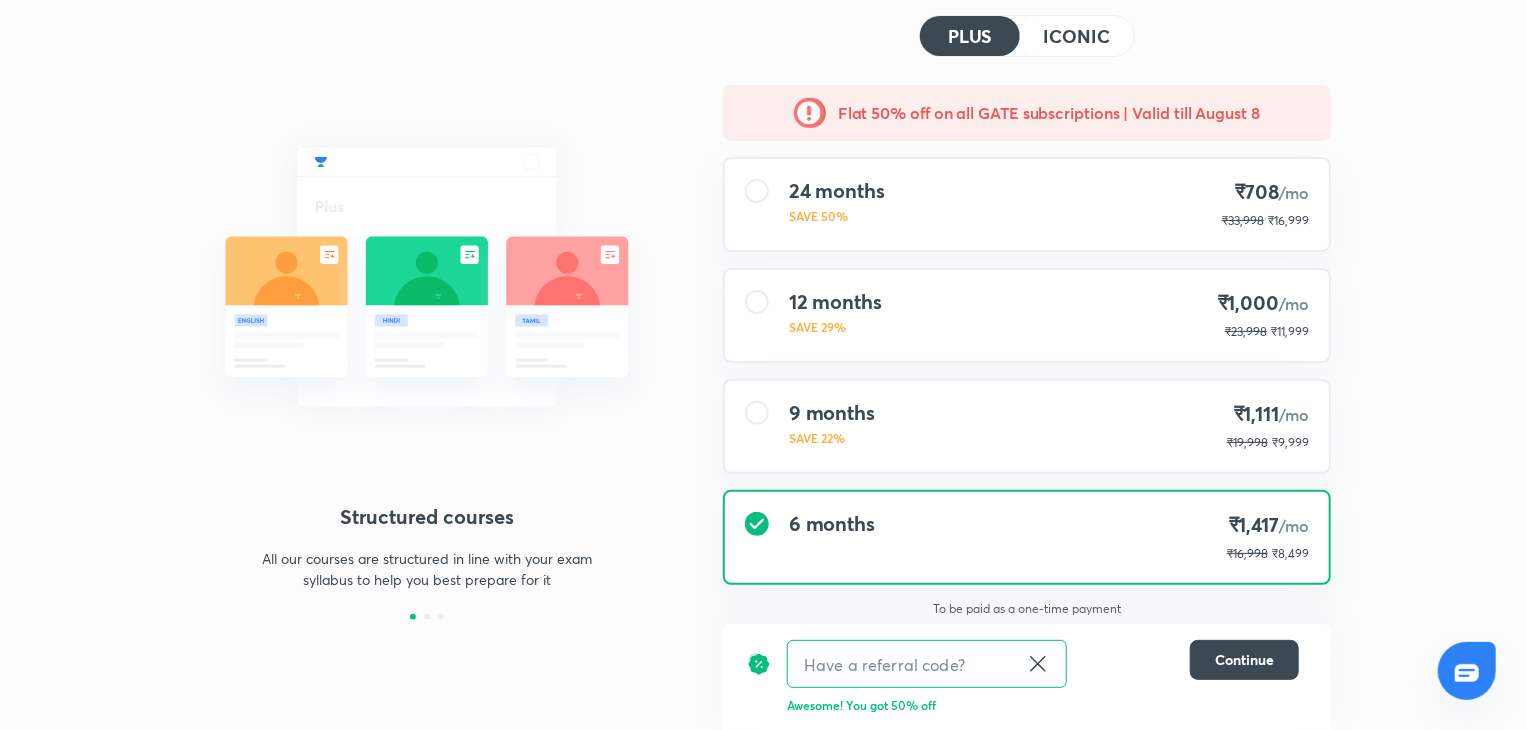 scroll, scrollTop: 0, scrollLeft: 0, axis: both 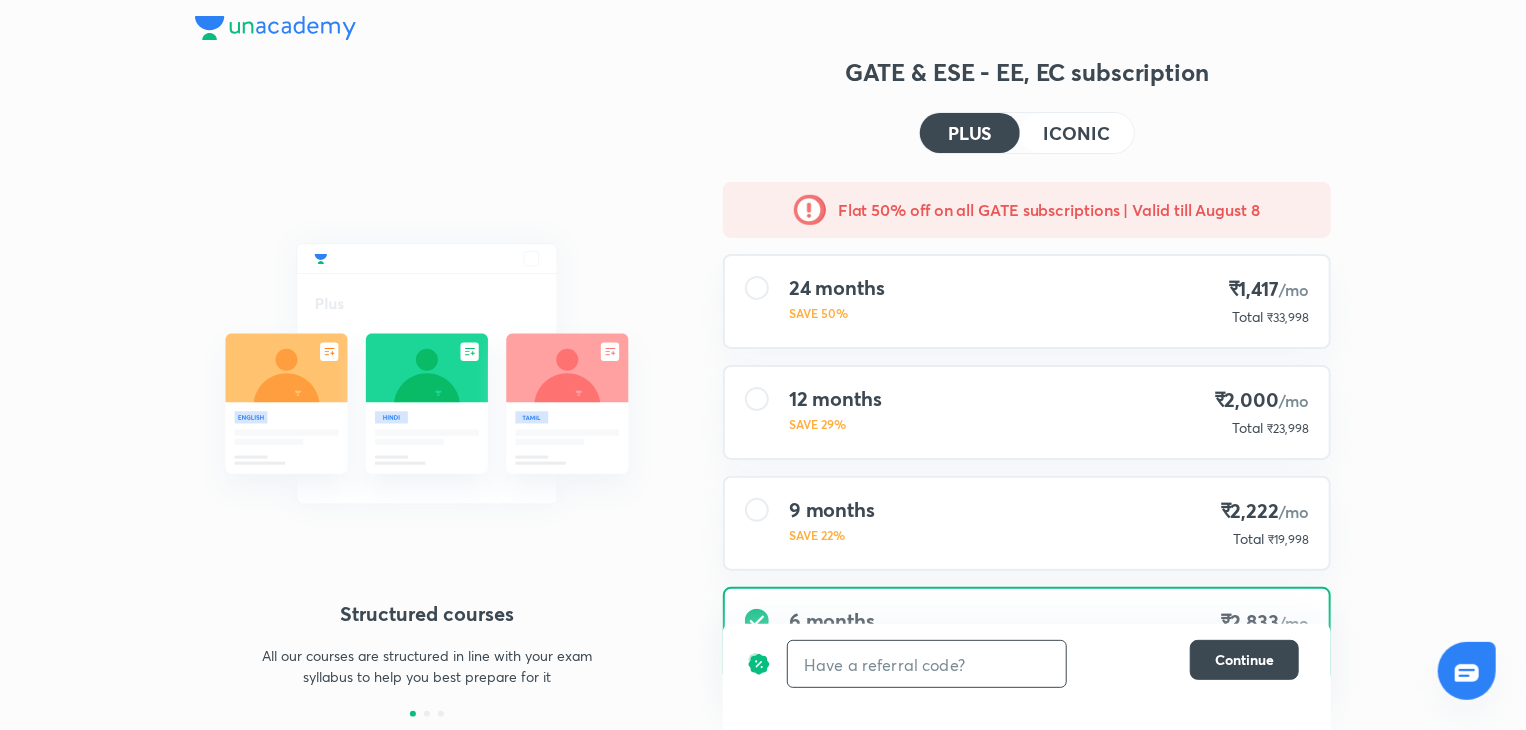 click at bounding box center (927, 664) 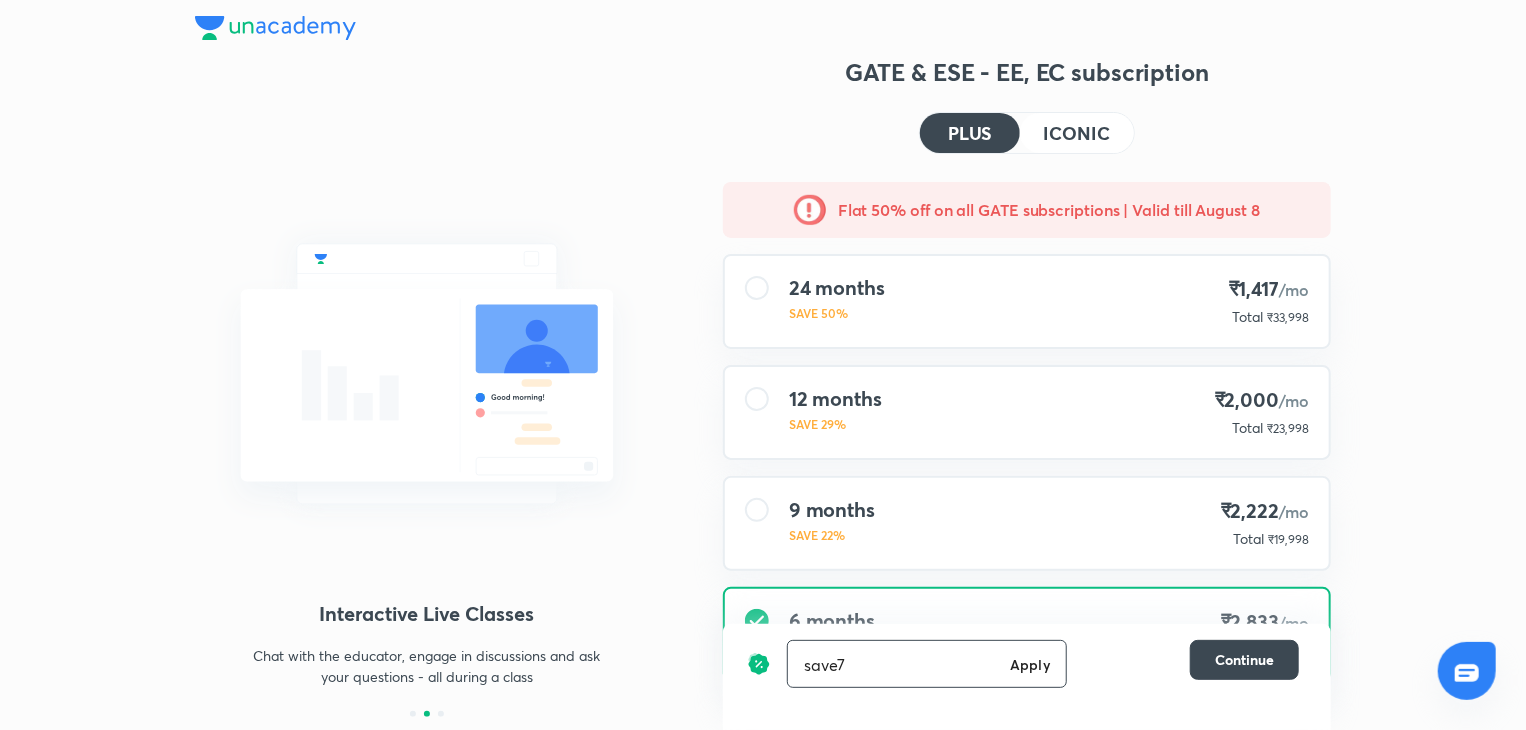 click on "Apply" at bounding box center [1030, 664] 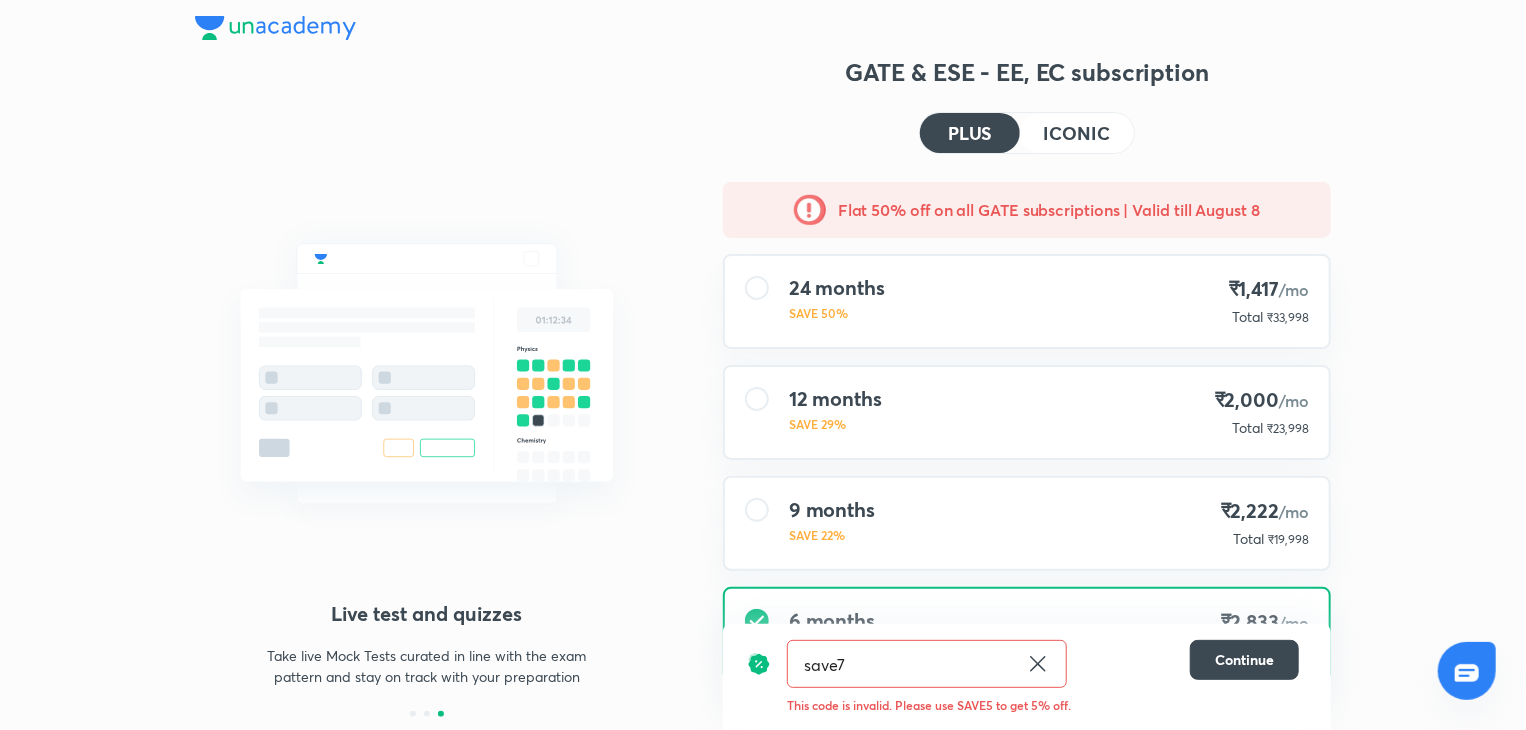 click on "save7" at bounding box center [903, 664] 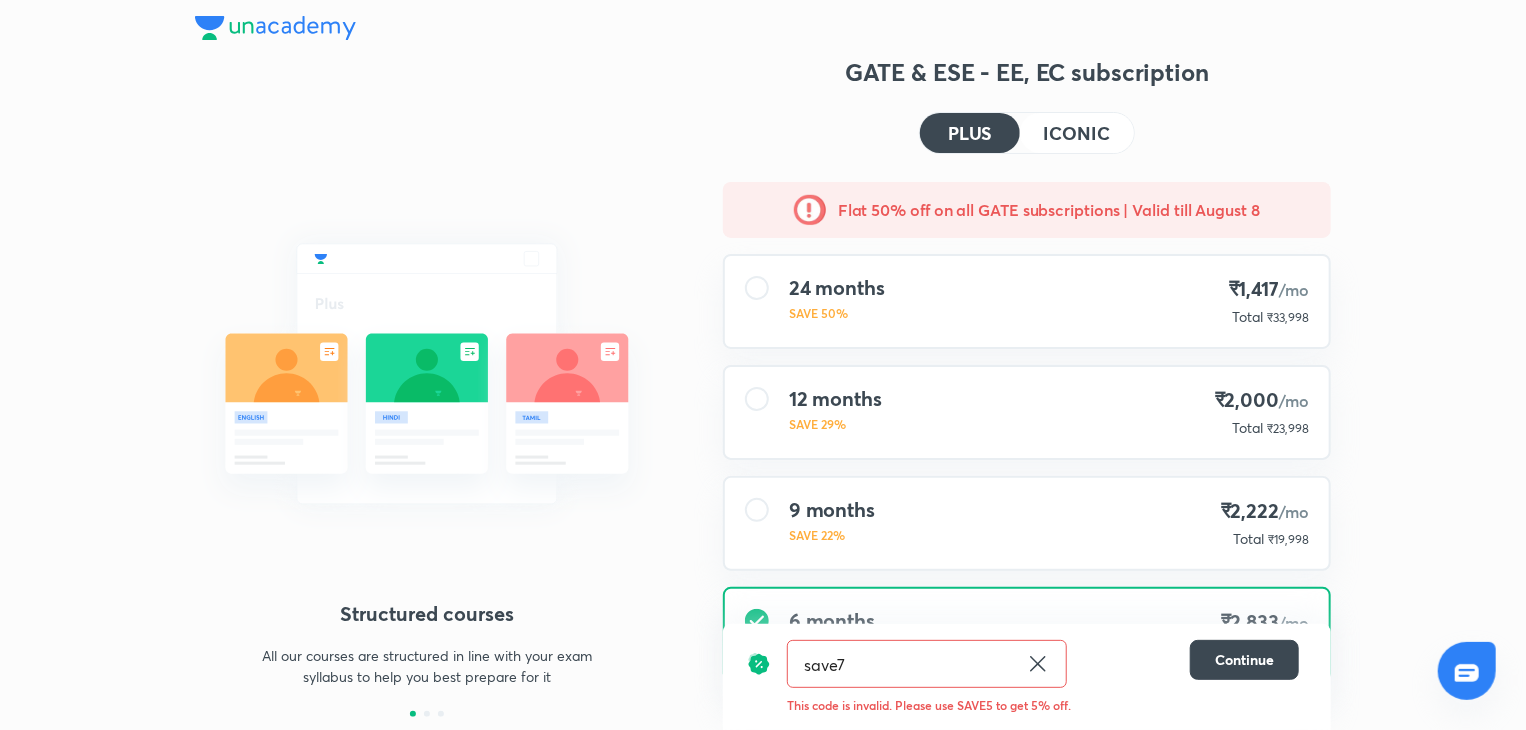 click on "save7" at bounding box center [903, 664] 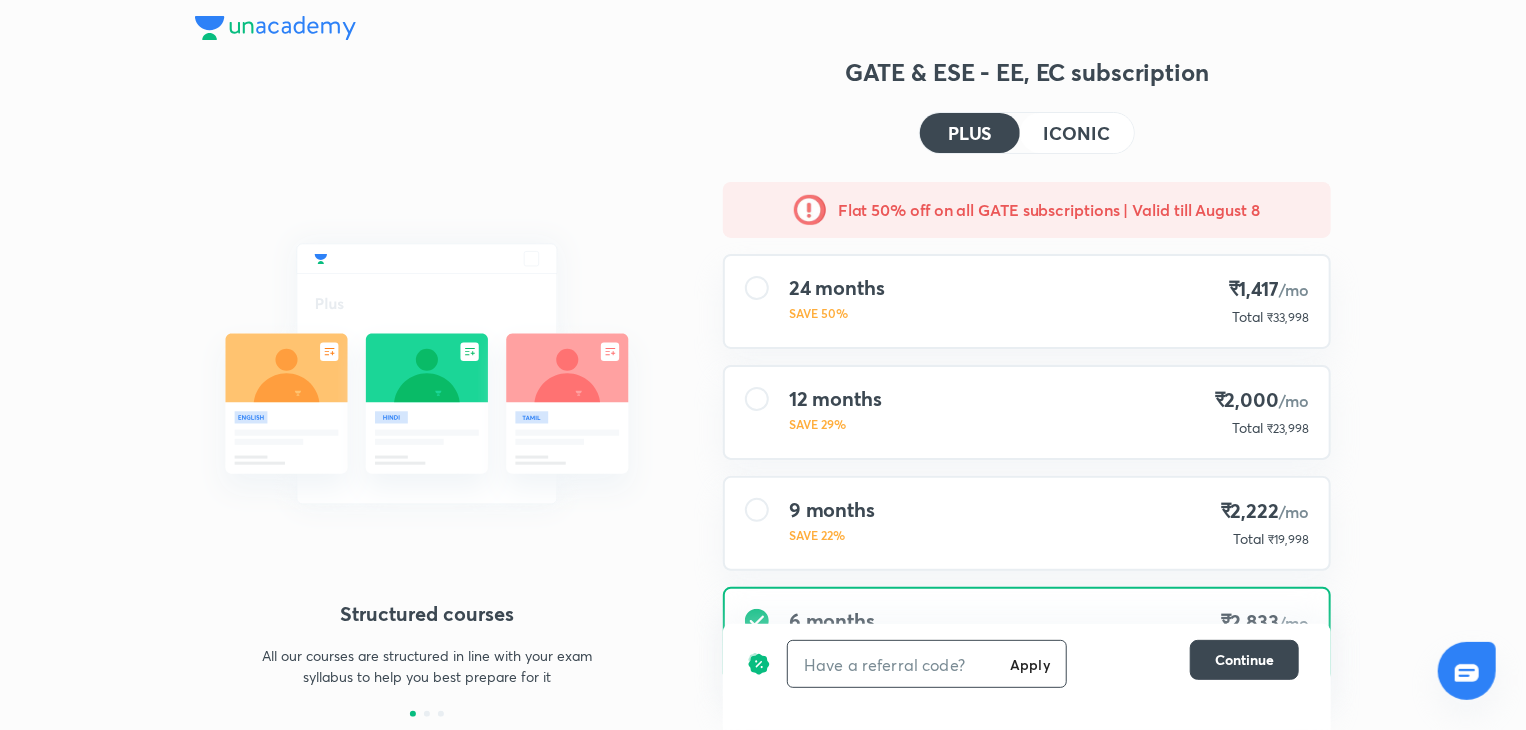 type on "5" 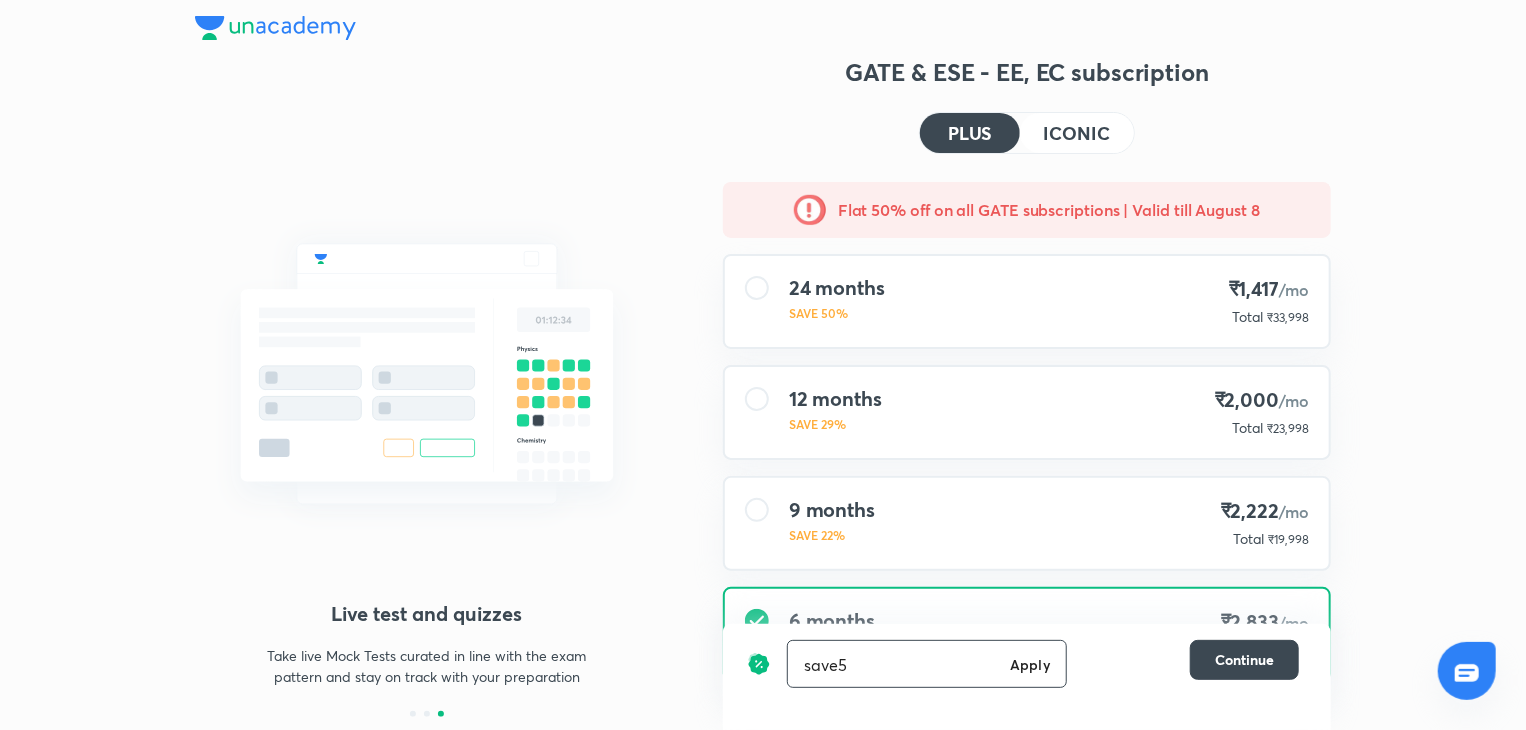 type on "save5" 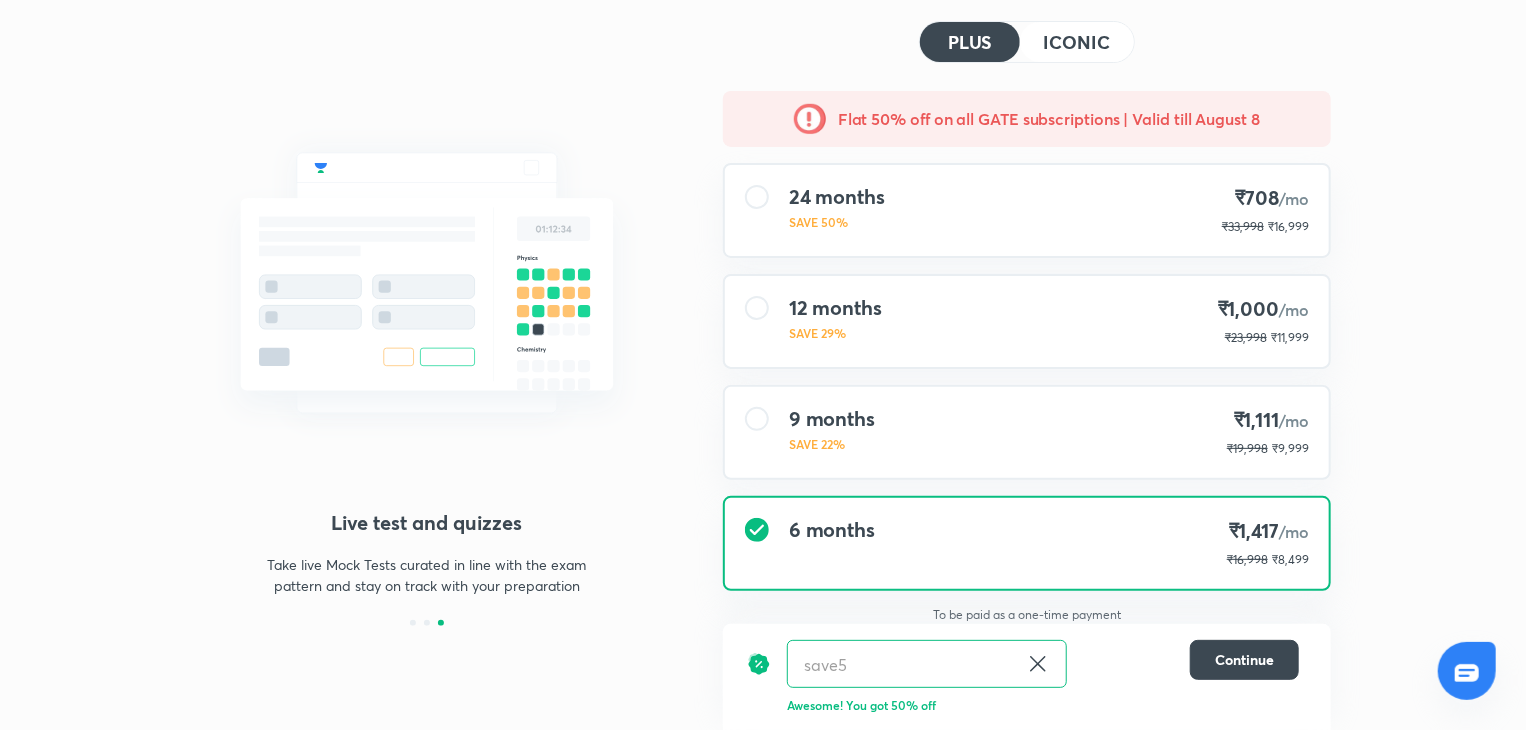 scroll, scrollTop: 97, scrollLeft: 0, axis: vertical 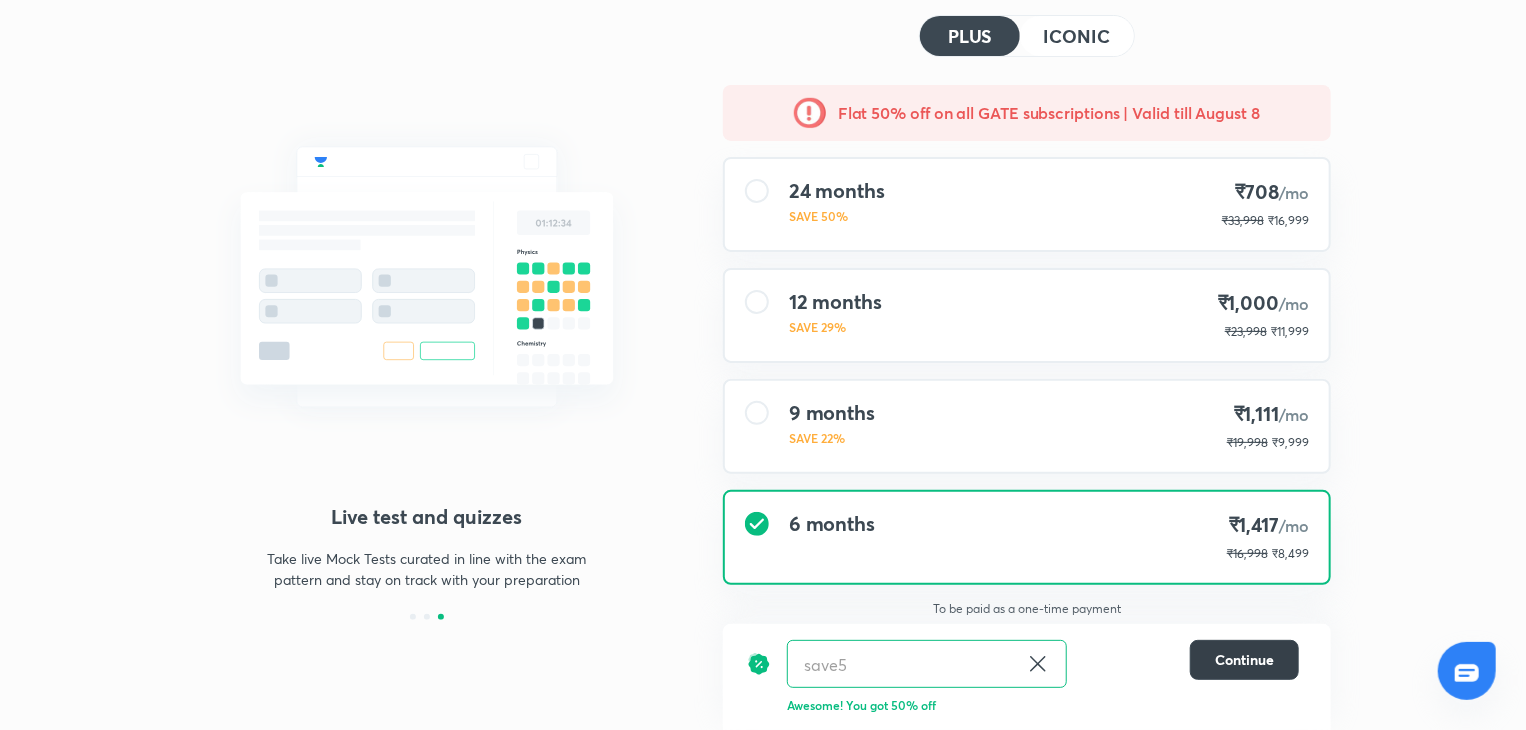 click on "Continue" at bounding box center [1244, 660] 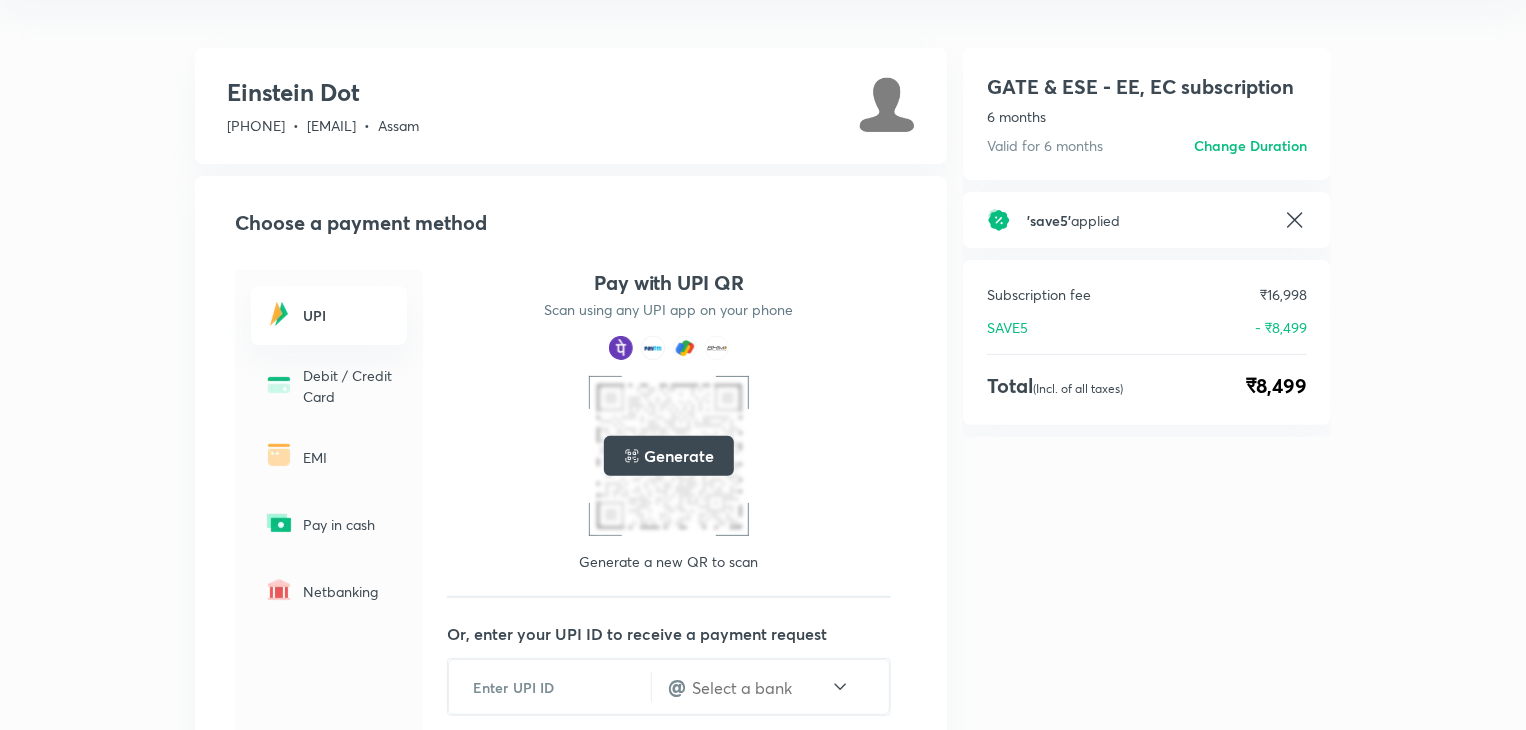 scroll, scrollTop: 45, scrollLeft: 0, axis: vertical 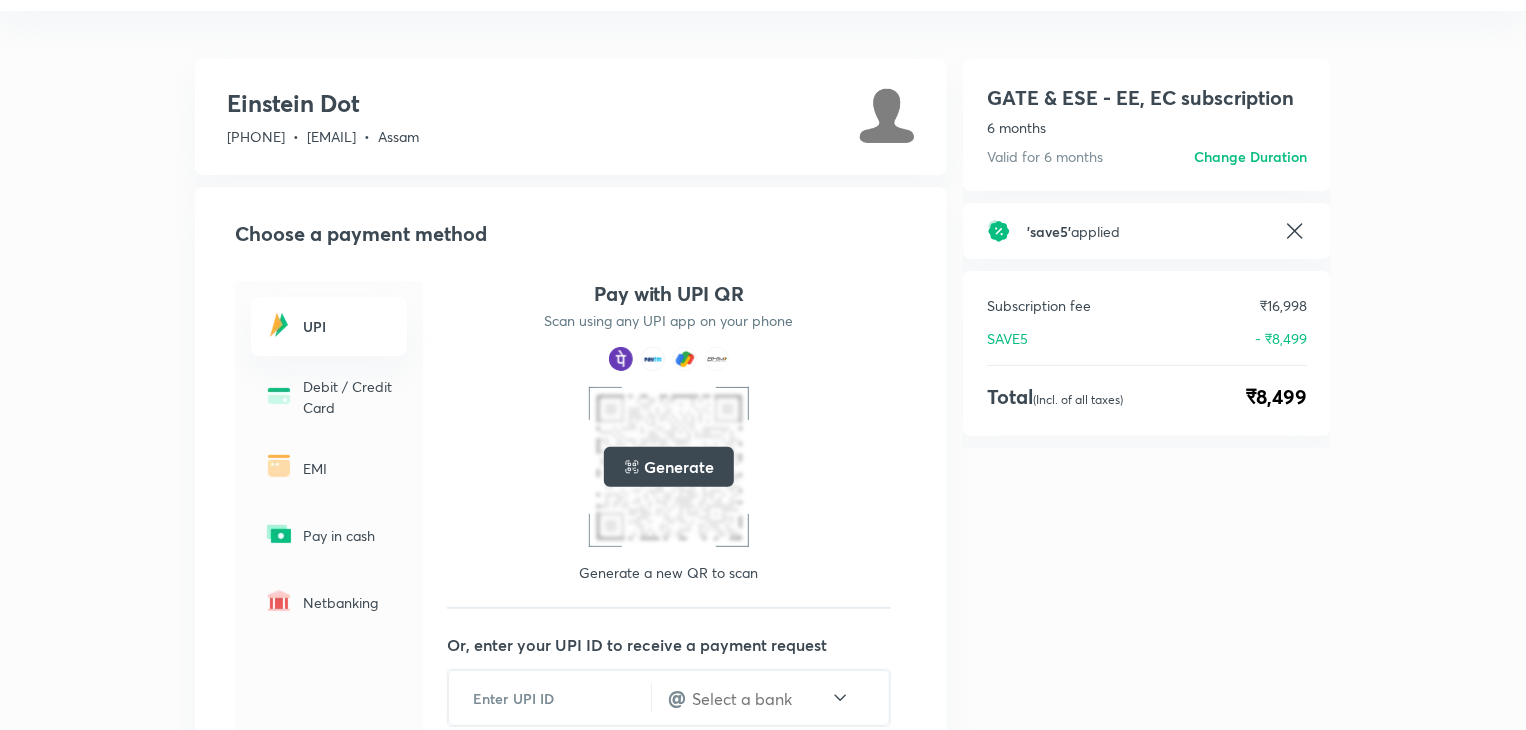 click on "EMI" at bounding box center [329, 467] 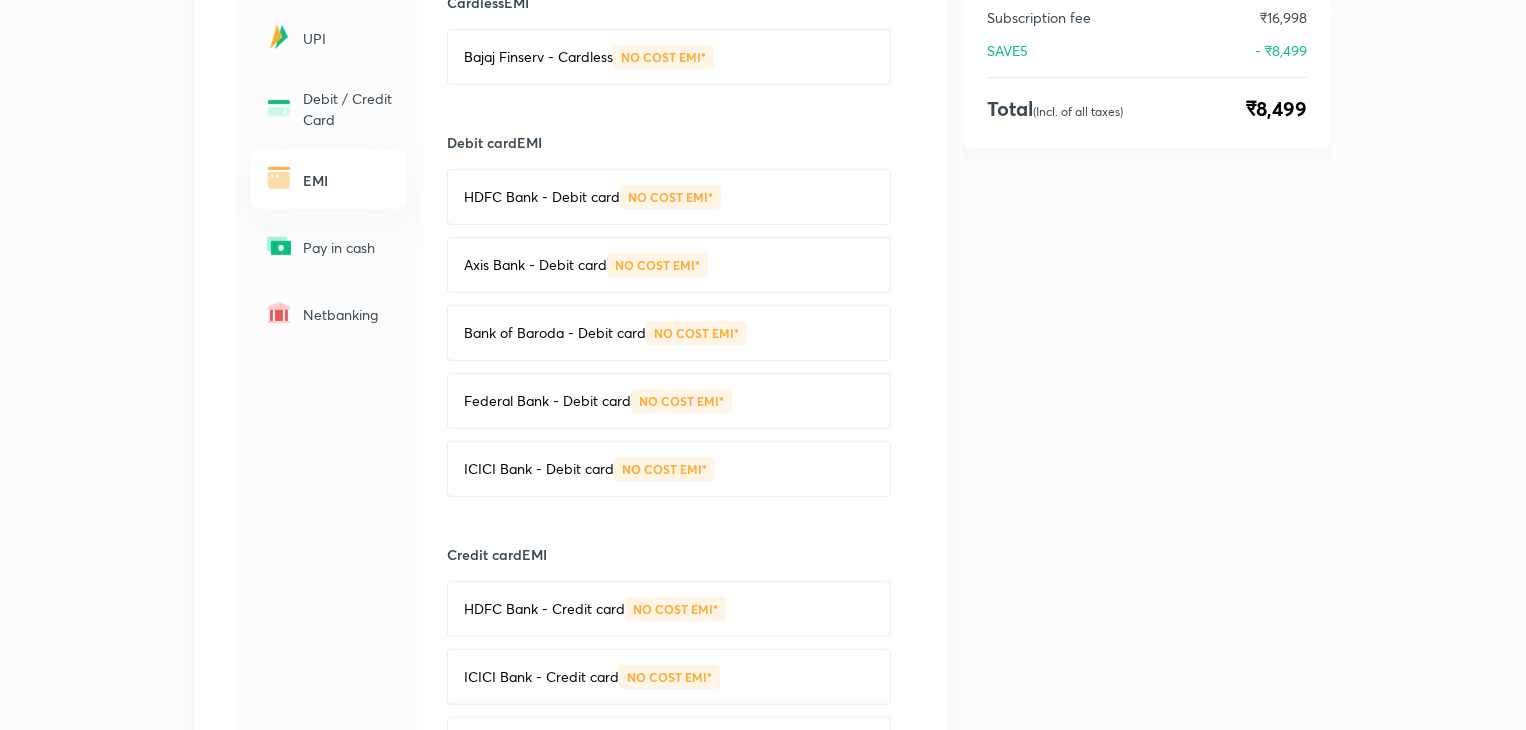 scroll, scrollTop: 345, scrollLeft: 0, axis: vertical 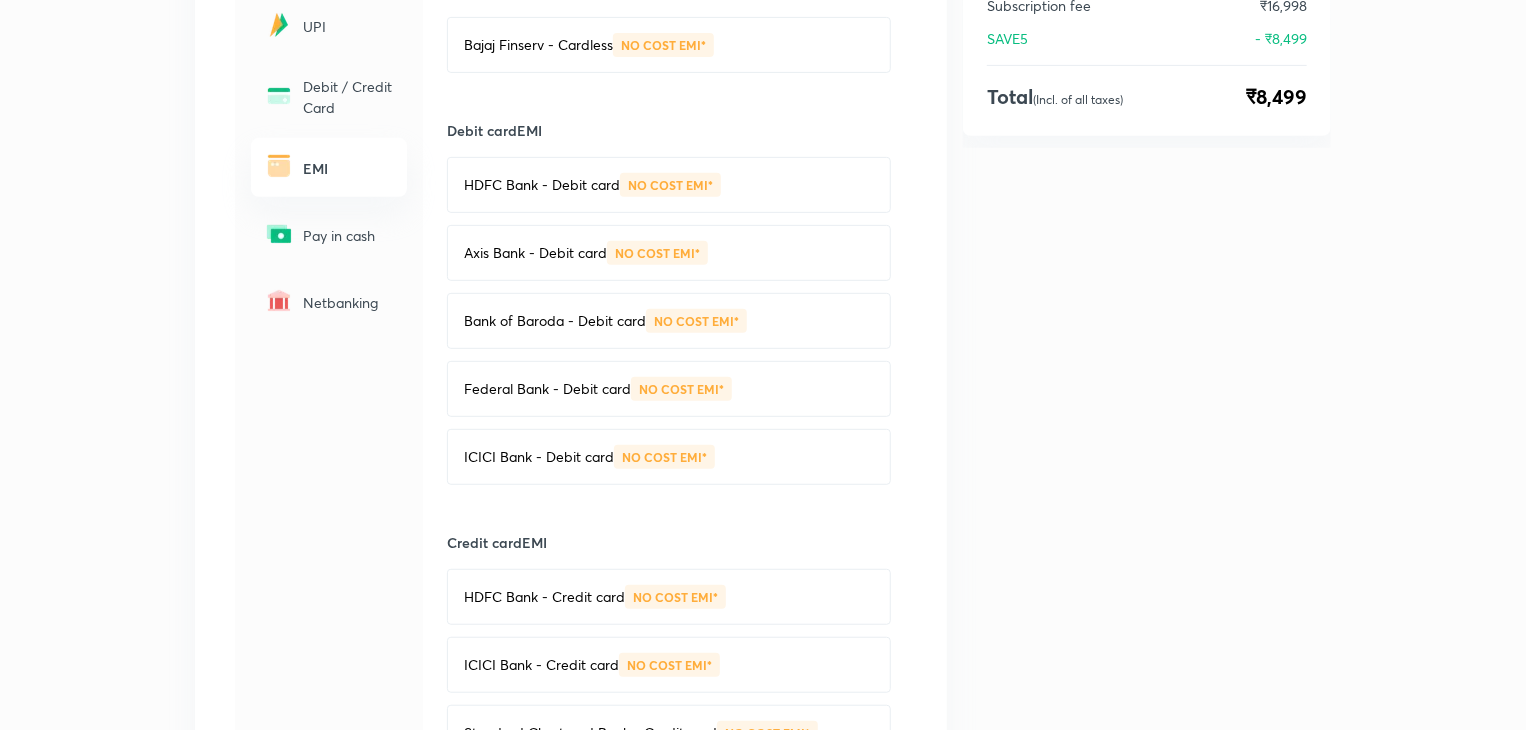 click on "ICICI Bank - Debit card" at bounding box center (539, 457) 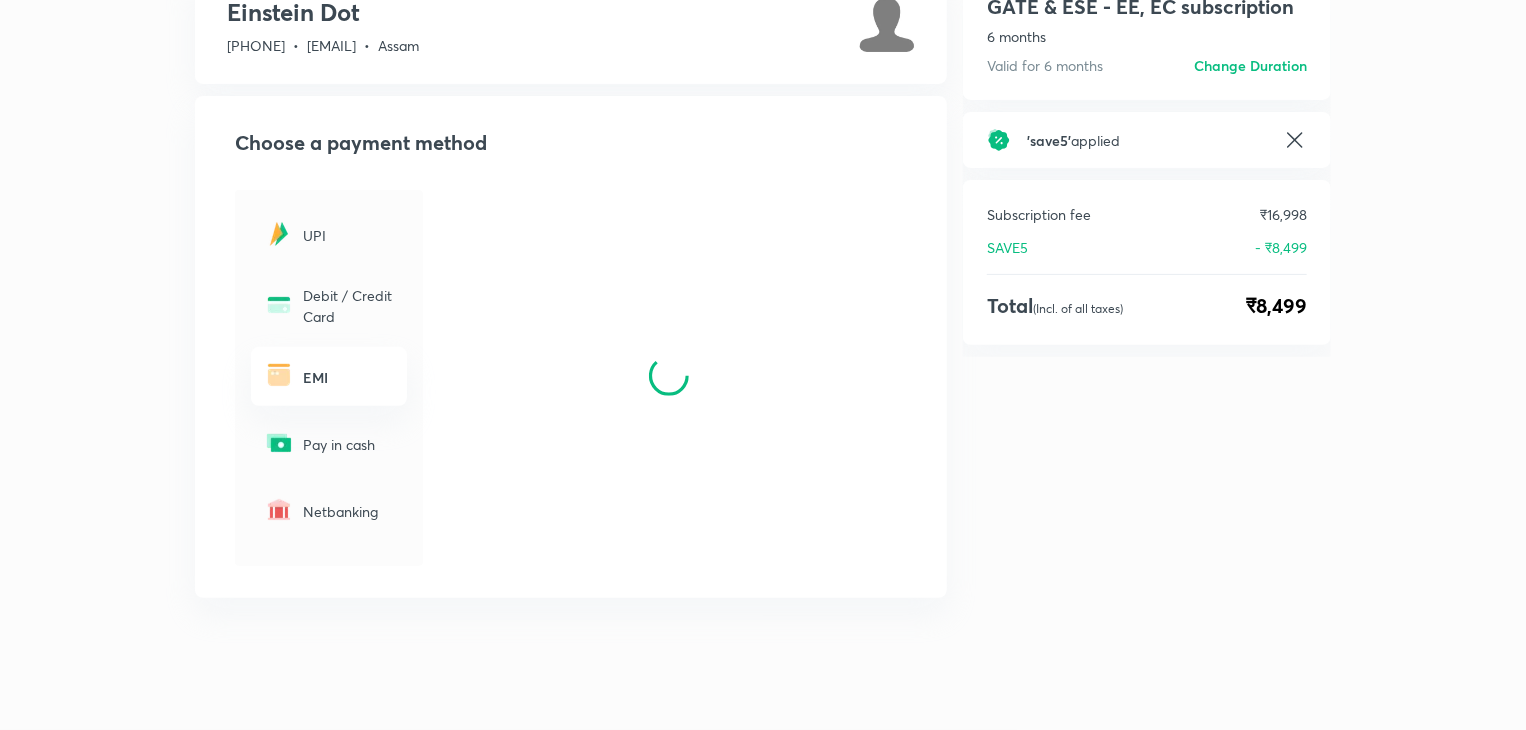 scroll, scrollTop: 135, scrollLeft: 0, axis: vertical 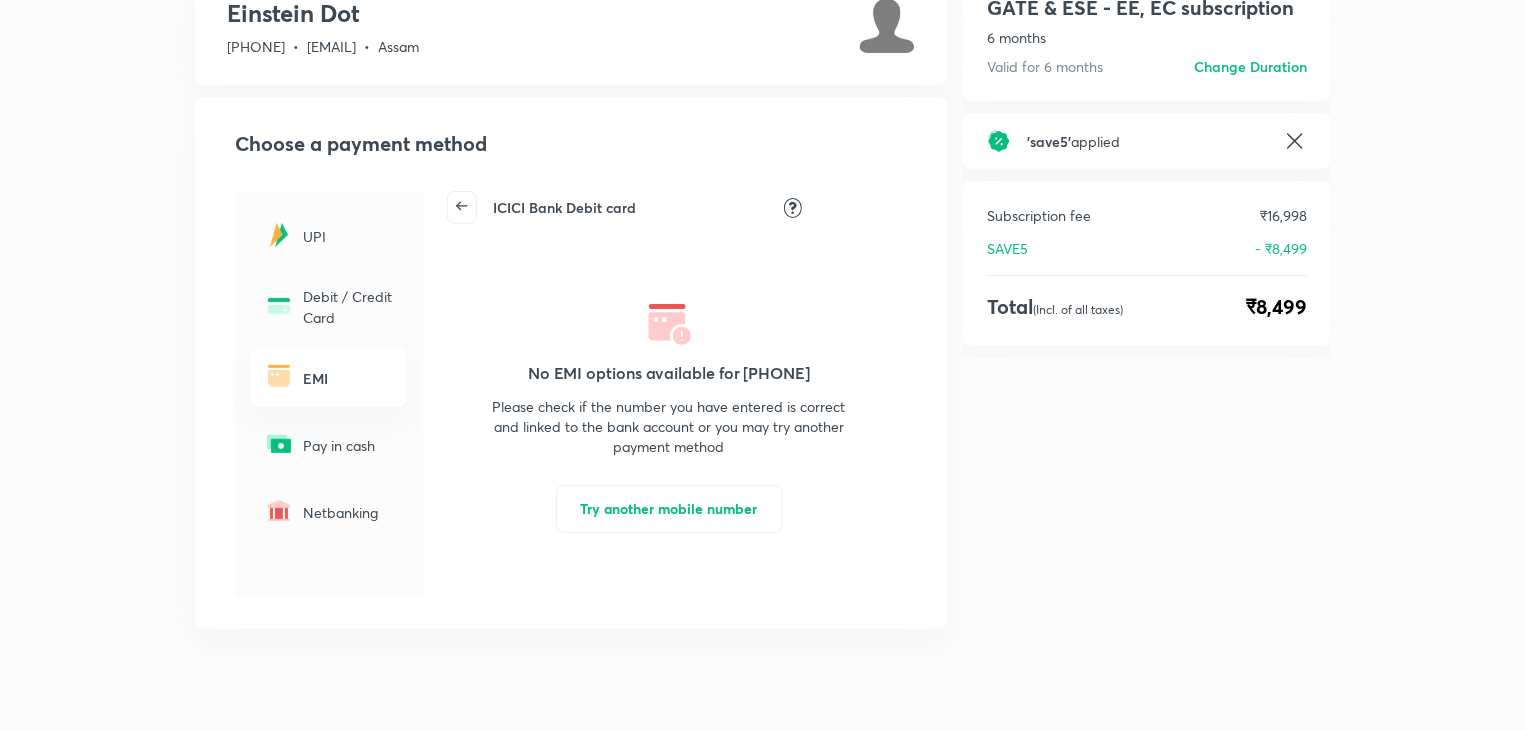 click at bounding box center [462, 207] 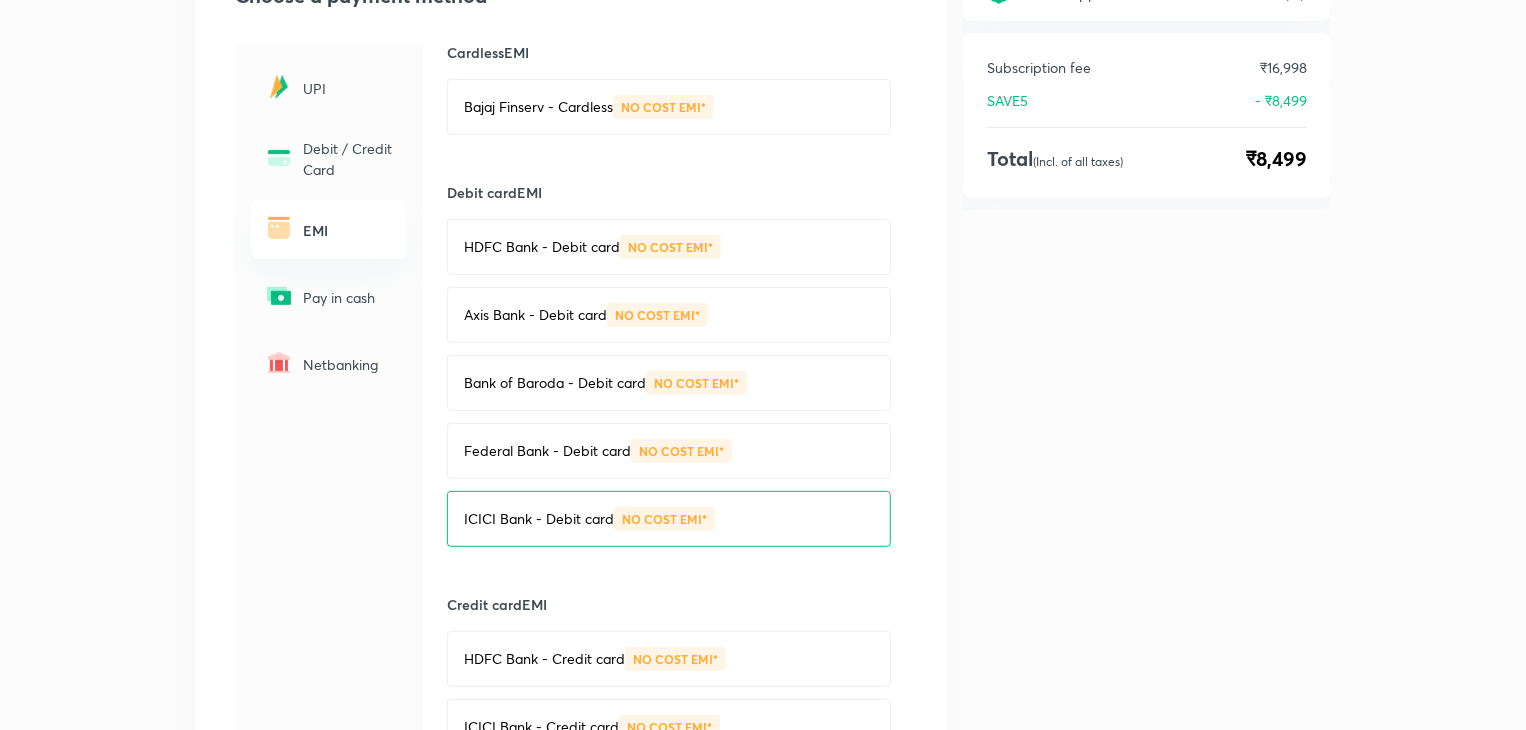 scroll, scrollTop: 0, scrollLeft: 0, axis: both 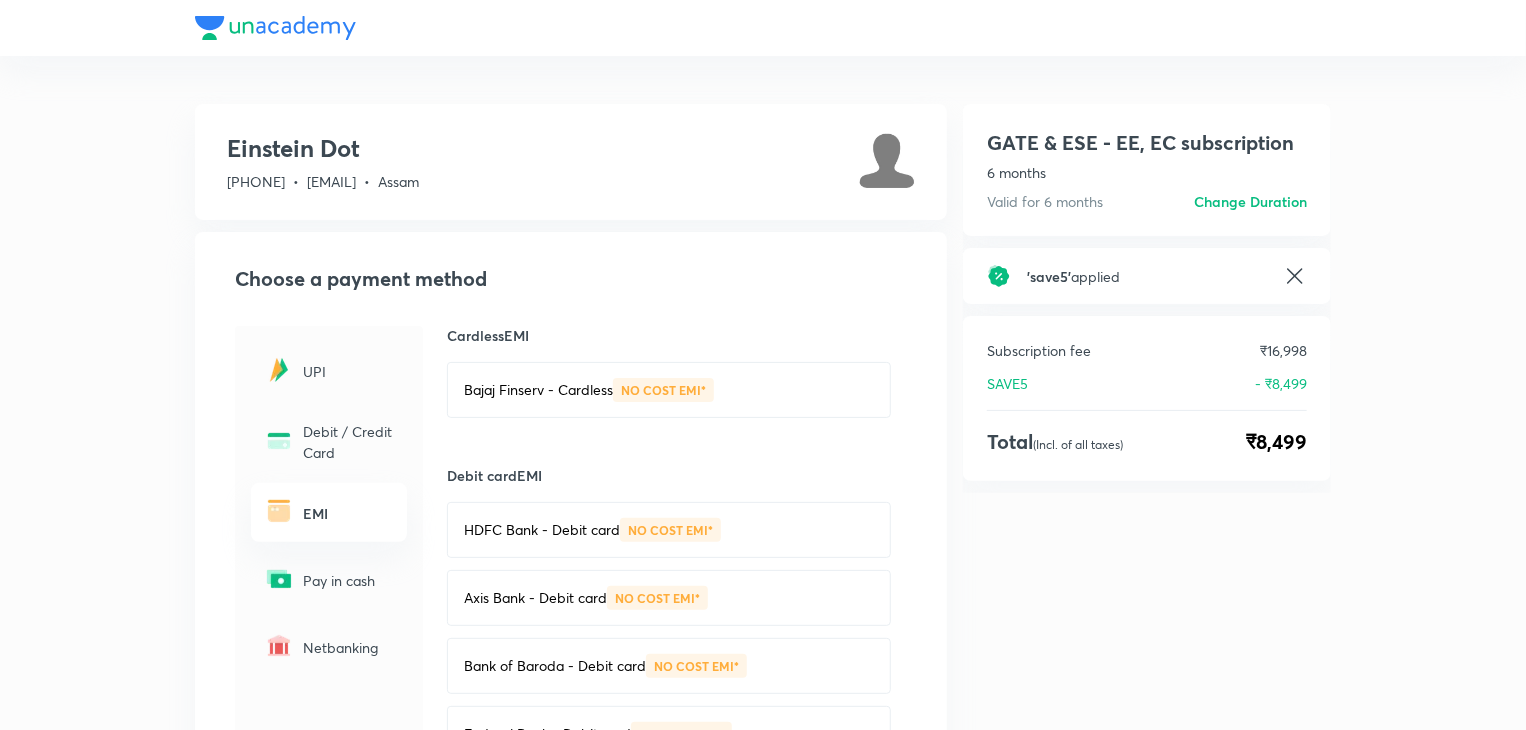 click on "Bajaj Finserv - Cardless NO COST EMI*" at bounding box center (669, 390) 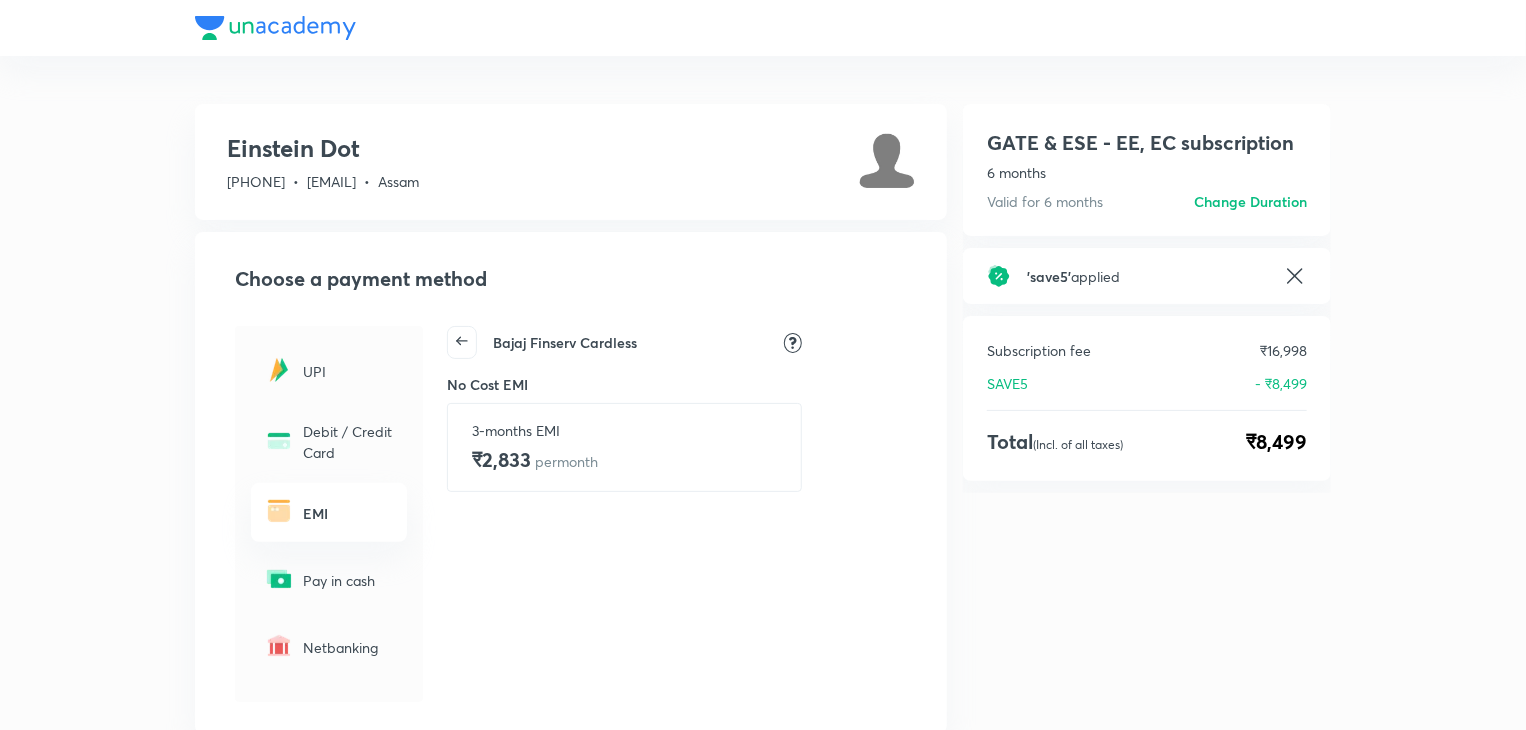 click on "₹2,833 per  month" at bounding box center [535, 460] 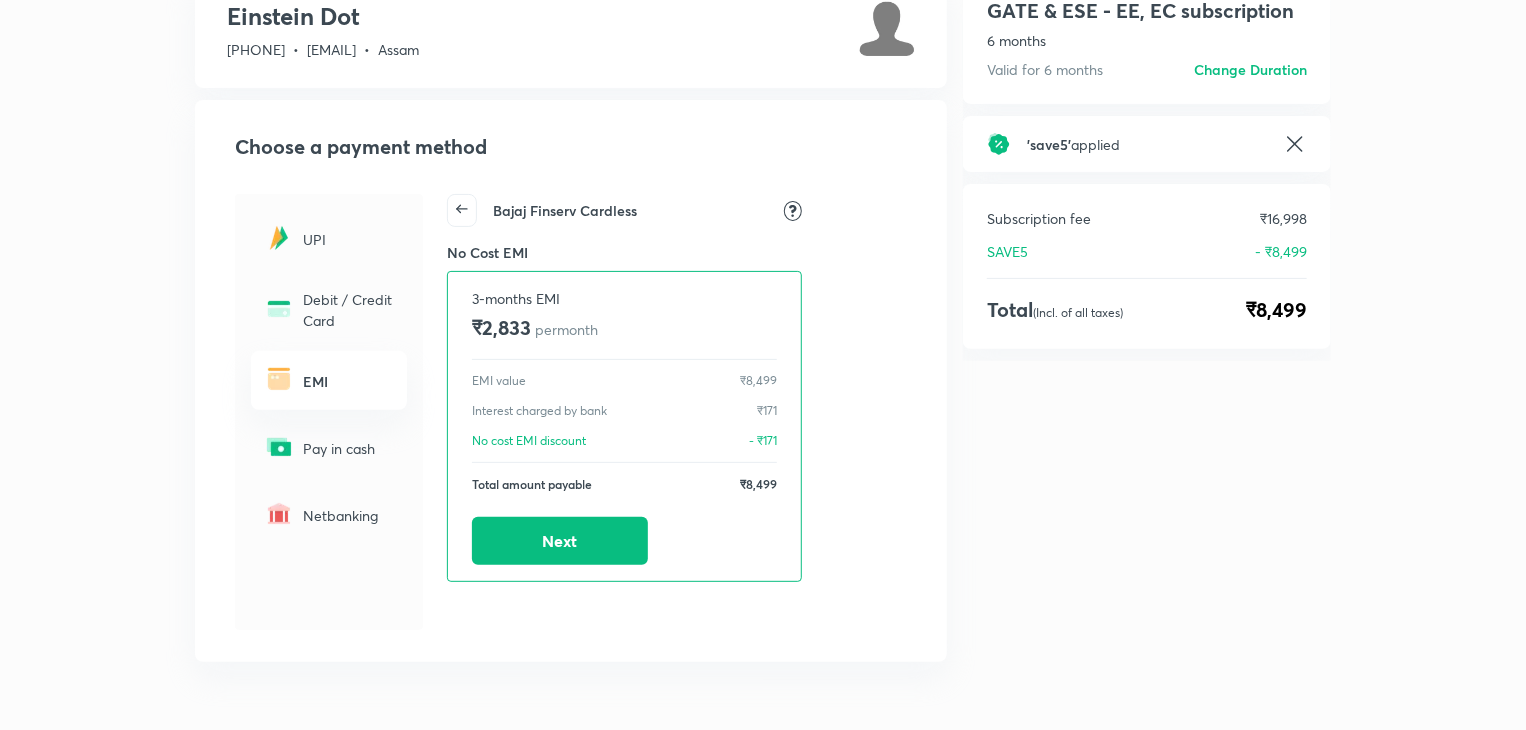 scroll, scrollTop: 196, scrollLeft: 0, axis: vertical 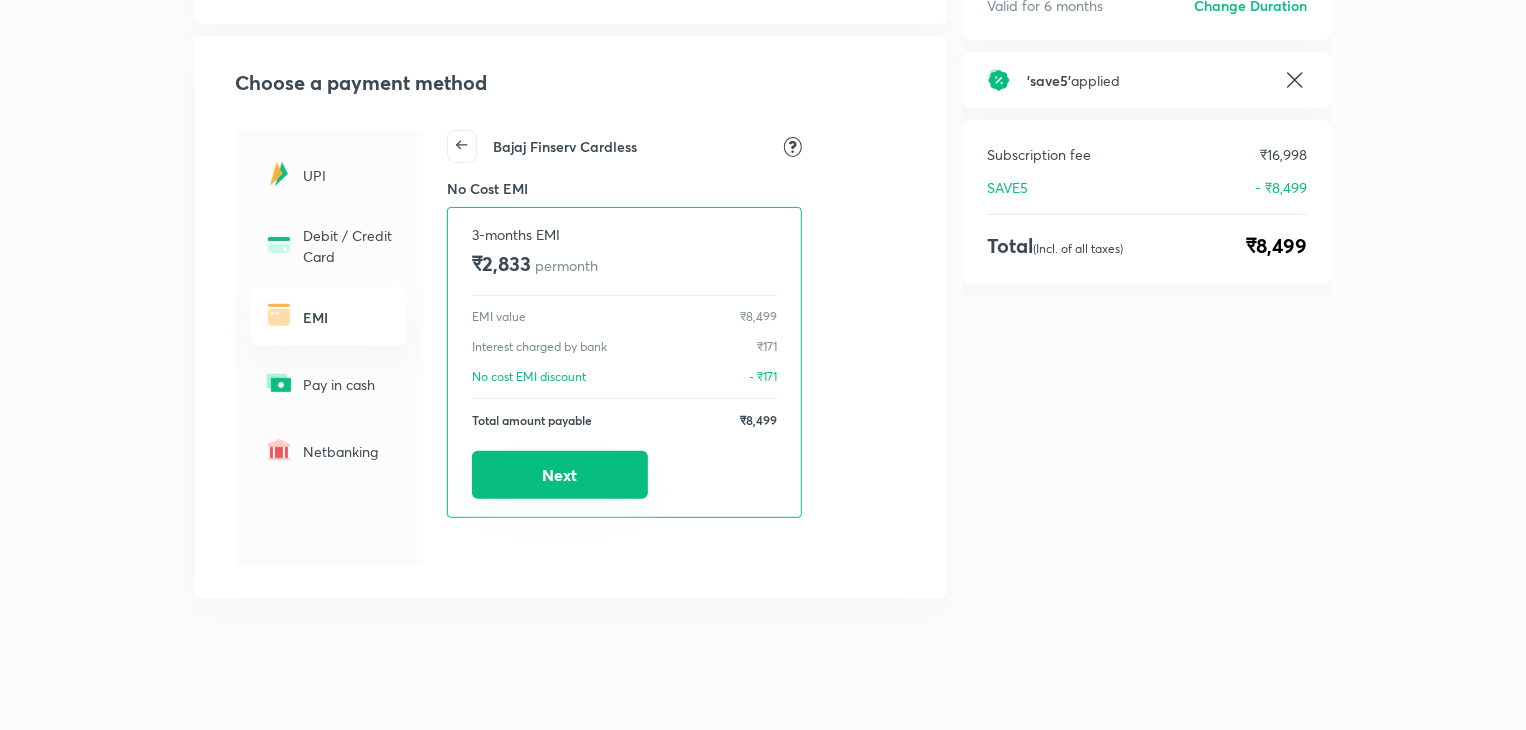 click on "Next" at bounding box center [560, 475] 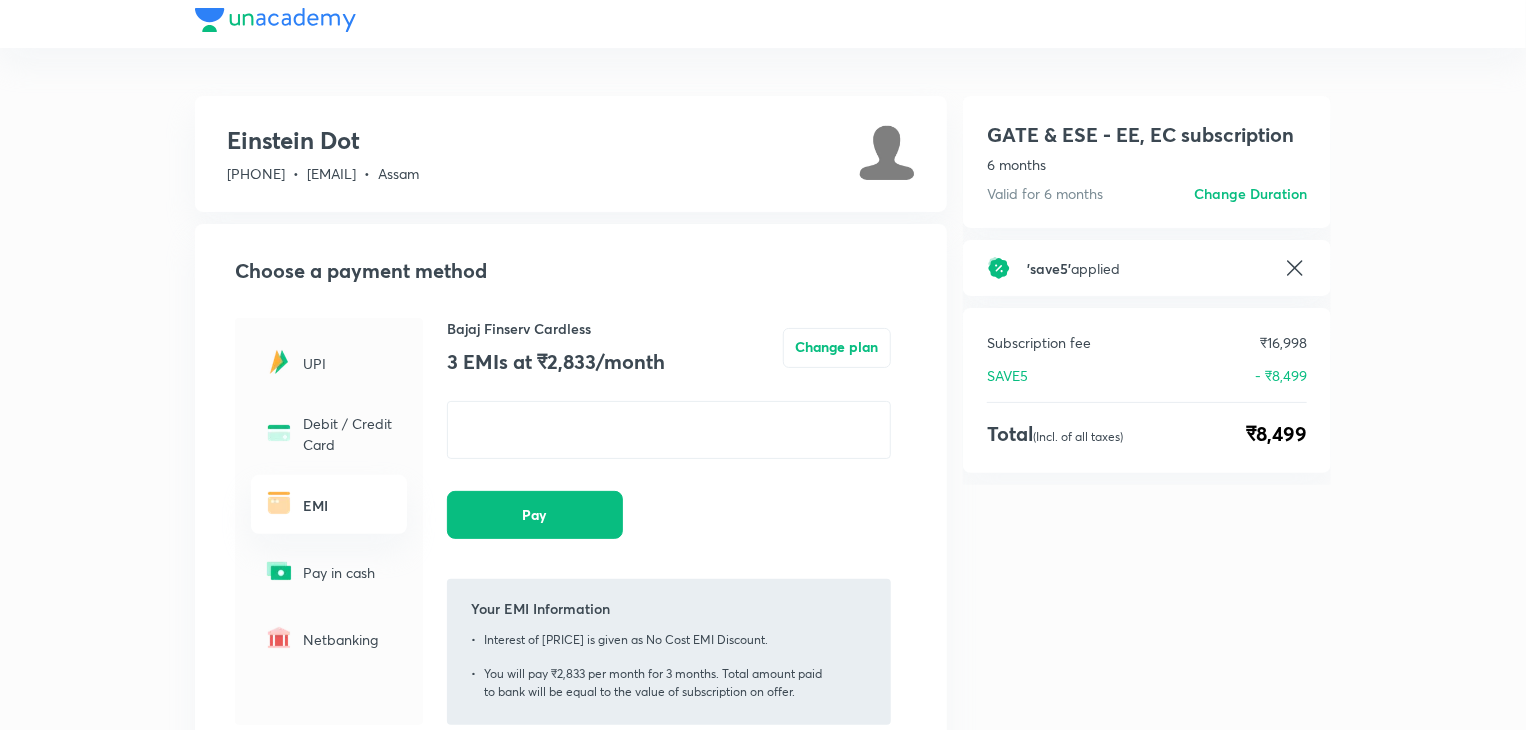 scroll, scrollTop: 0, scrollLeft: 0, axis: both 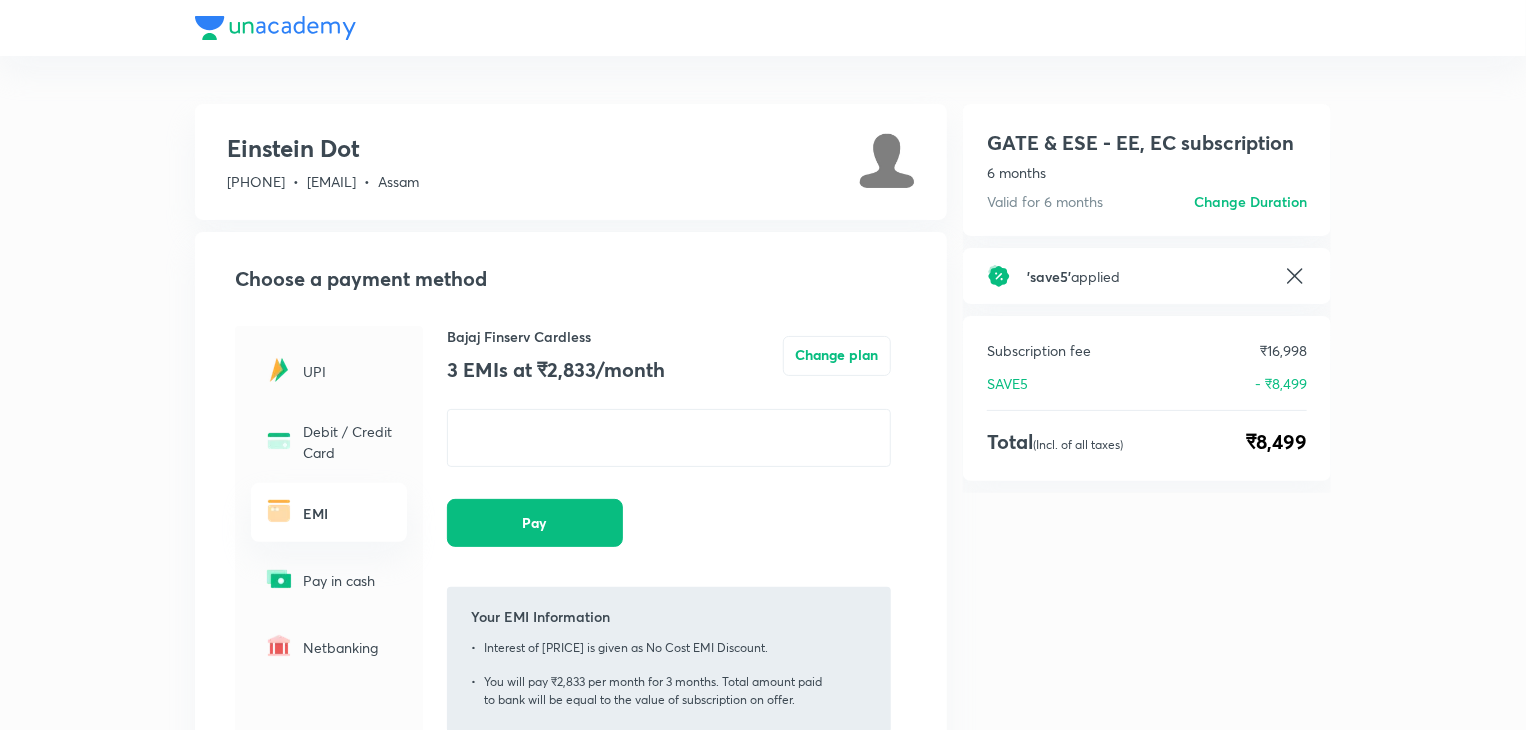 click at bounding box center [763, 28] 